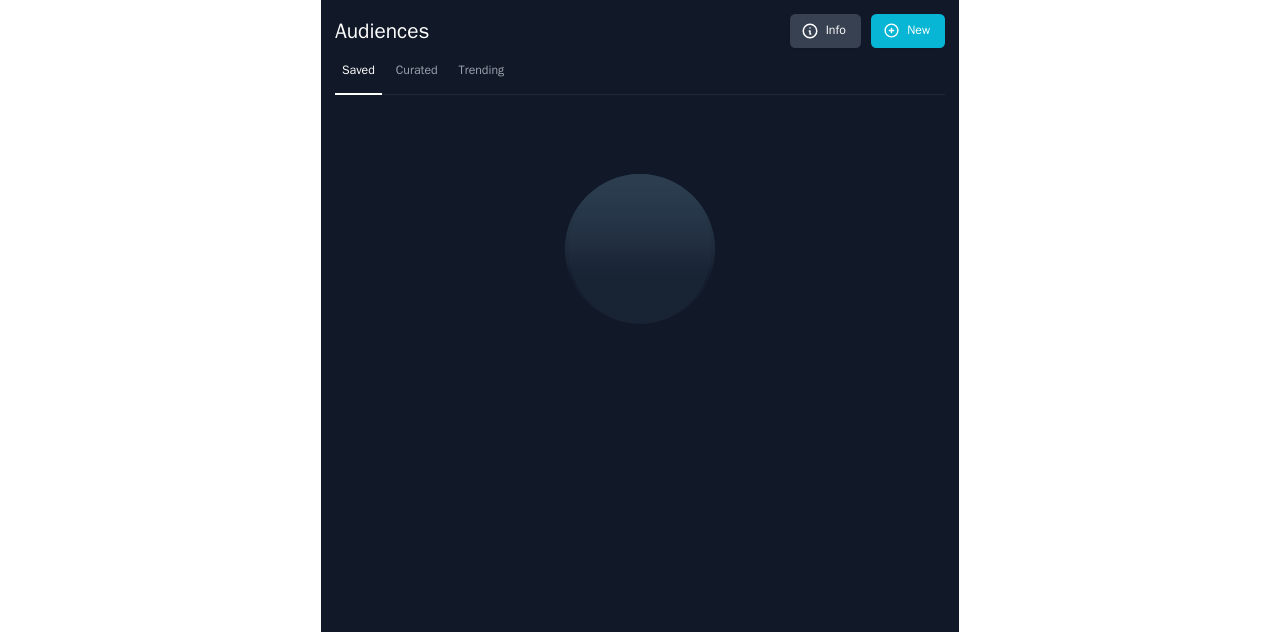 scroll, scrollTop: 0, scrollLeft: 0, axis: both 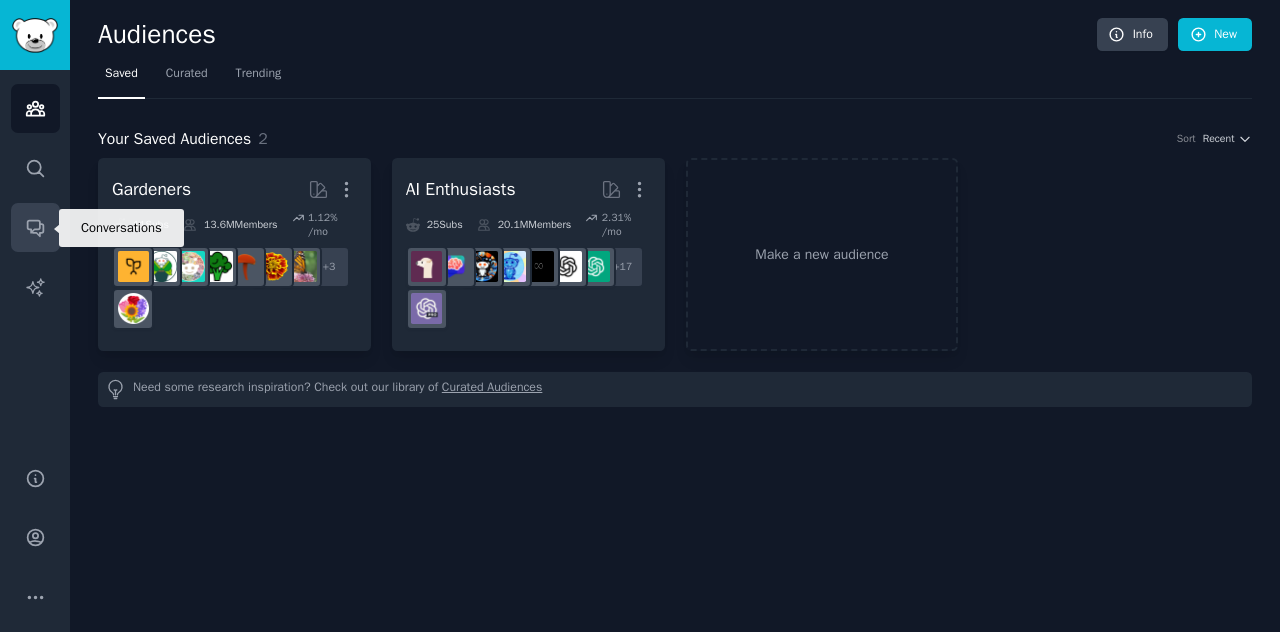 click 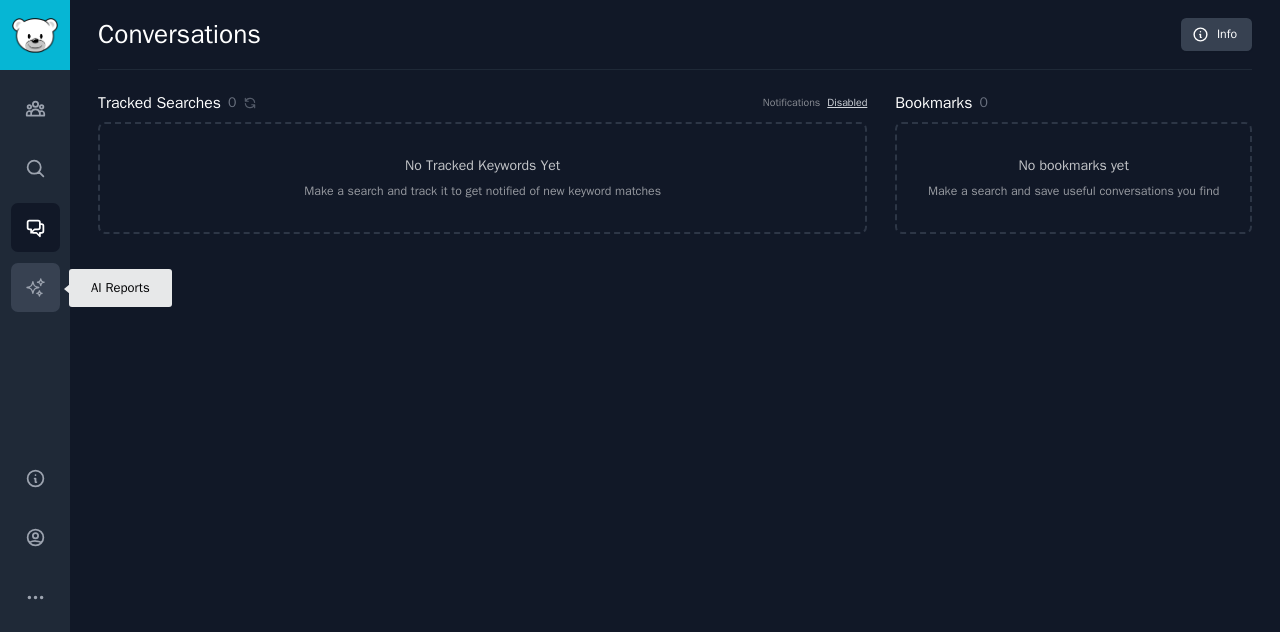 click on "AI Reports" at bounding box center [35, 287] 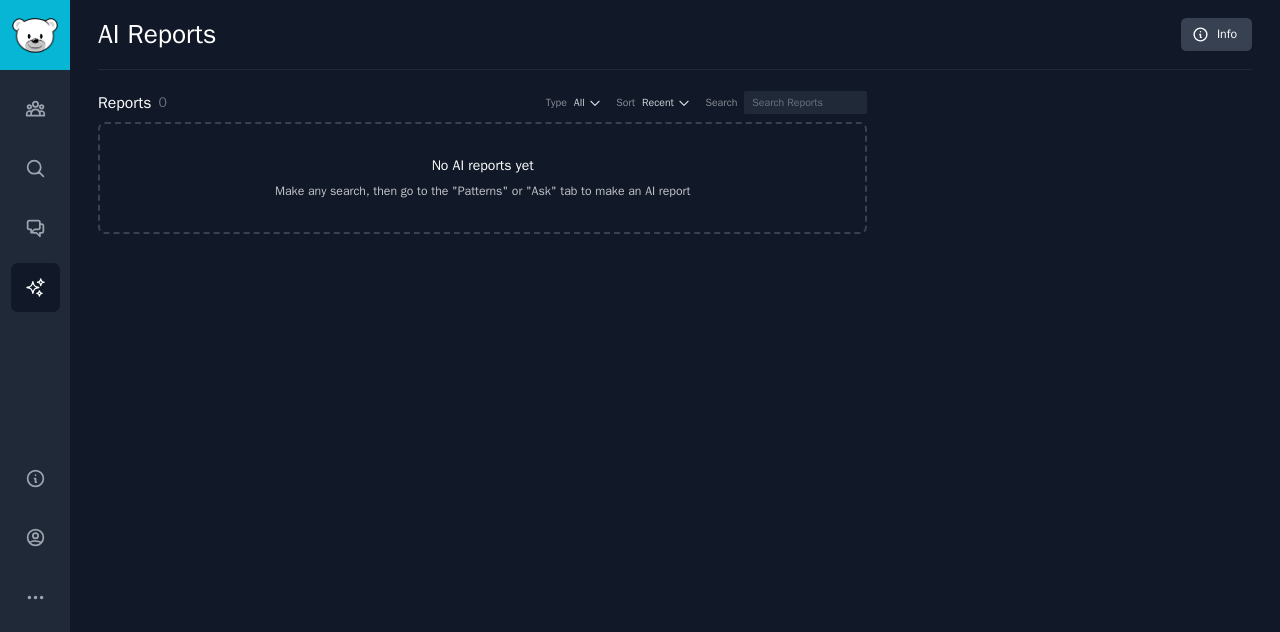 click on "Make any search, then go to the "Patterns" or "Ask" tab to make an AI report" at bounding box center [482, 192] 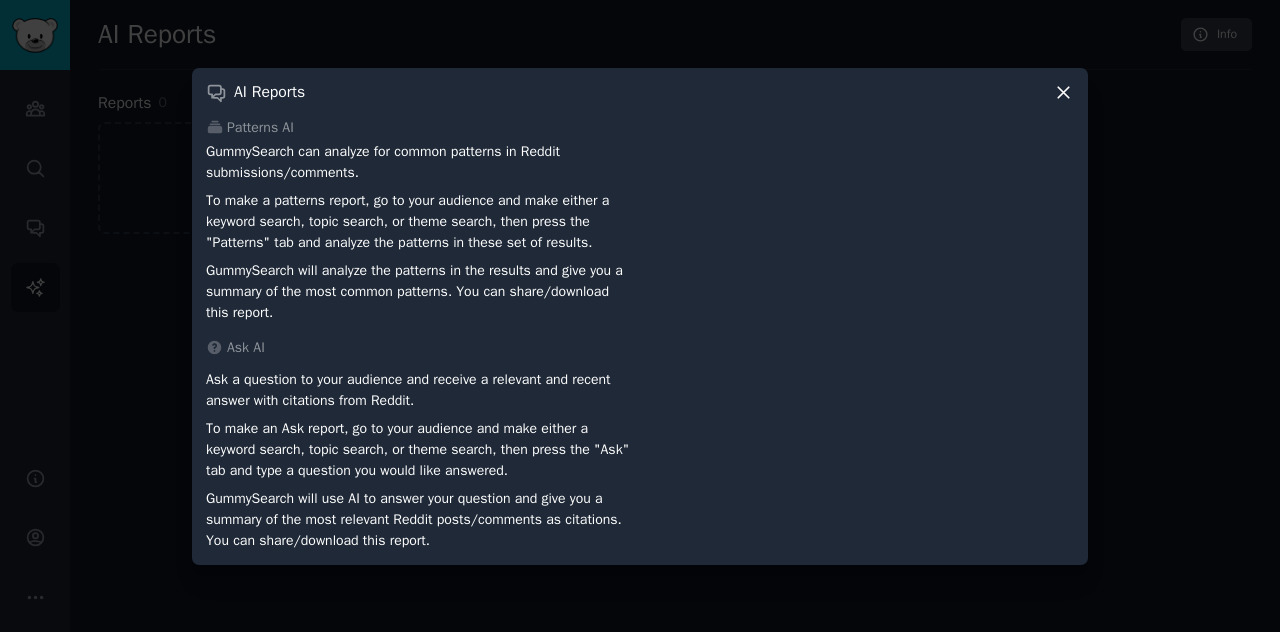 click 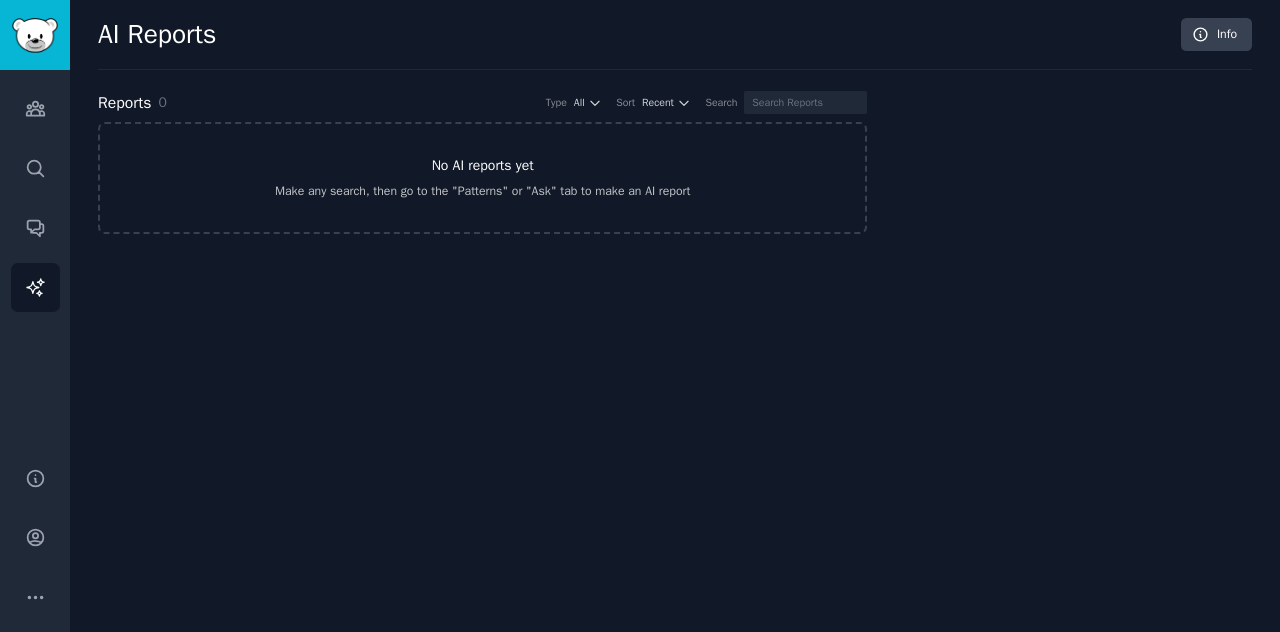 click on "No AI reports yet" at bounding box center (483, 165) 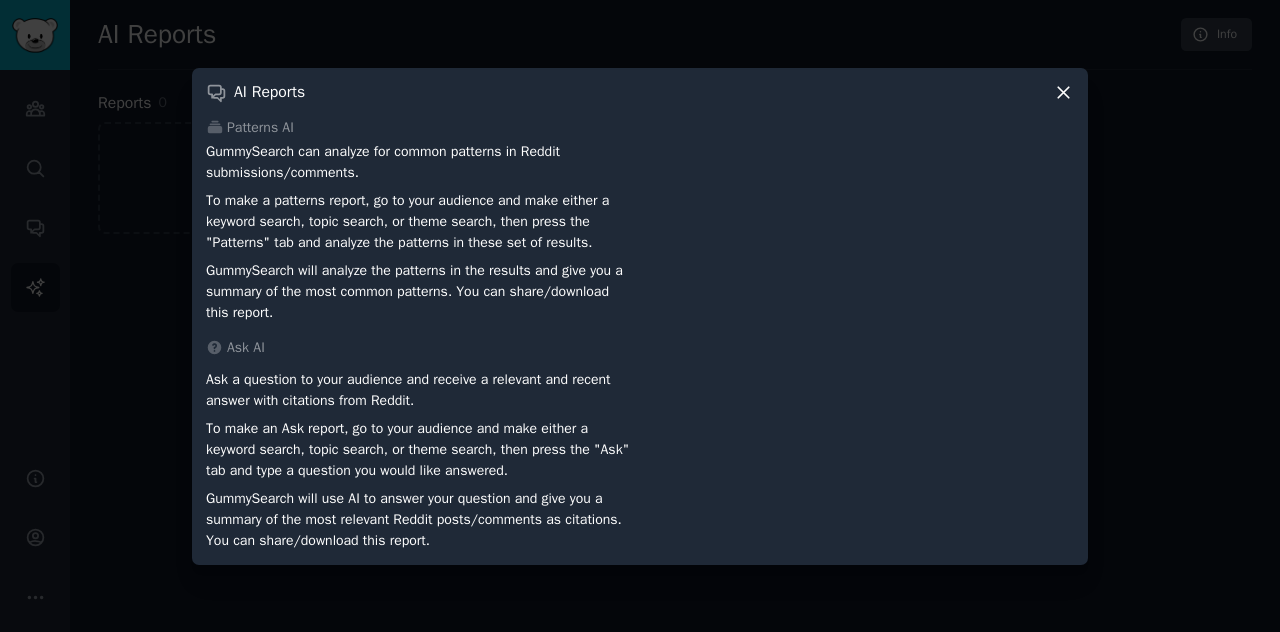 click 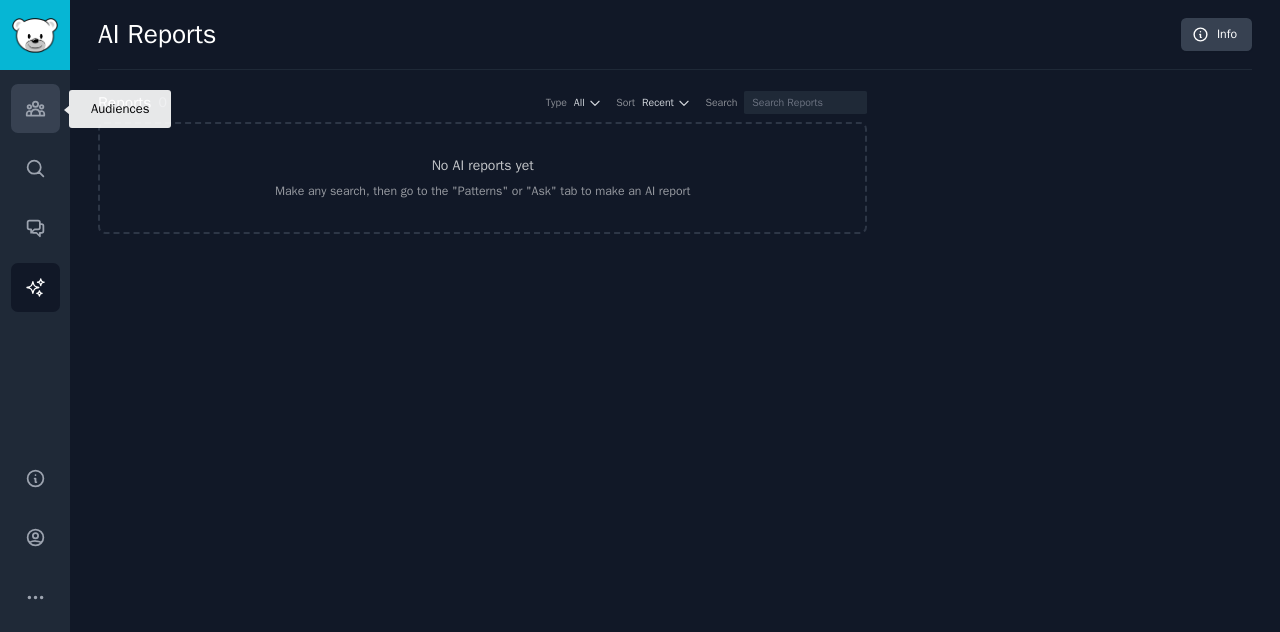 click 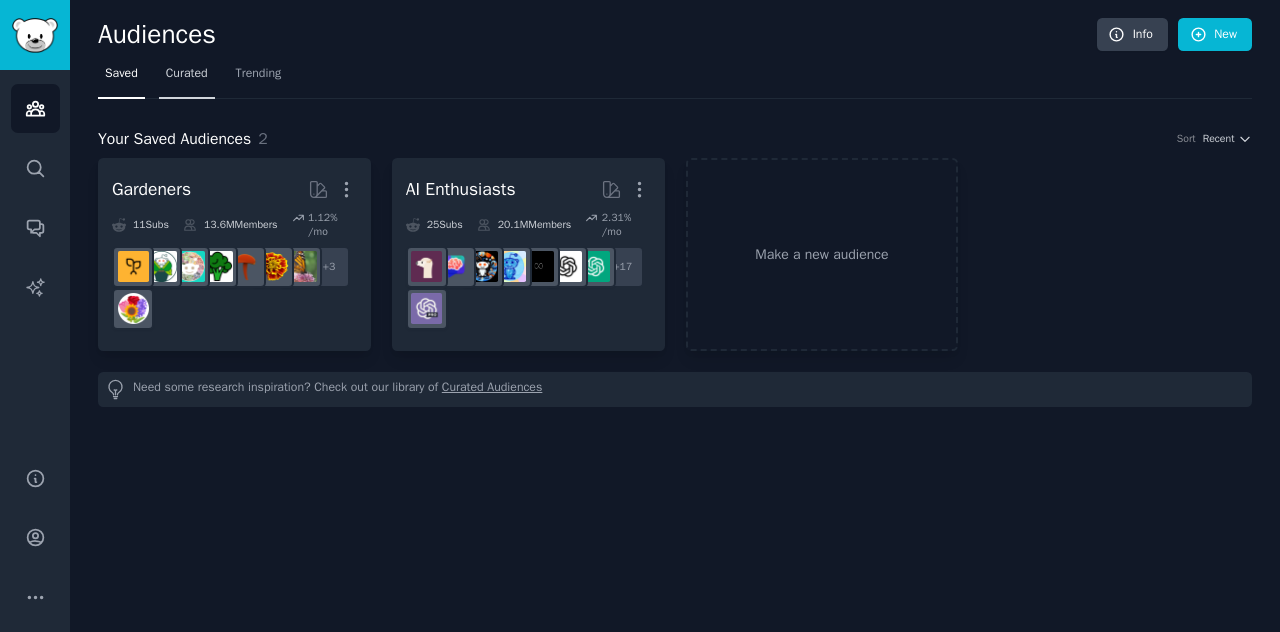 click on "Curated" at bounding box center (187, 74) 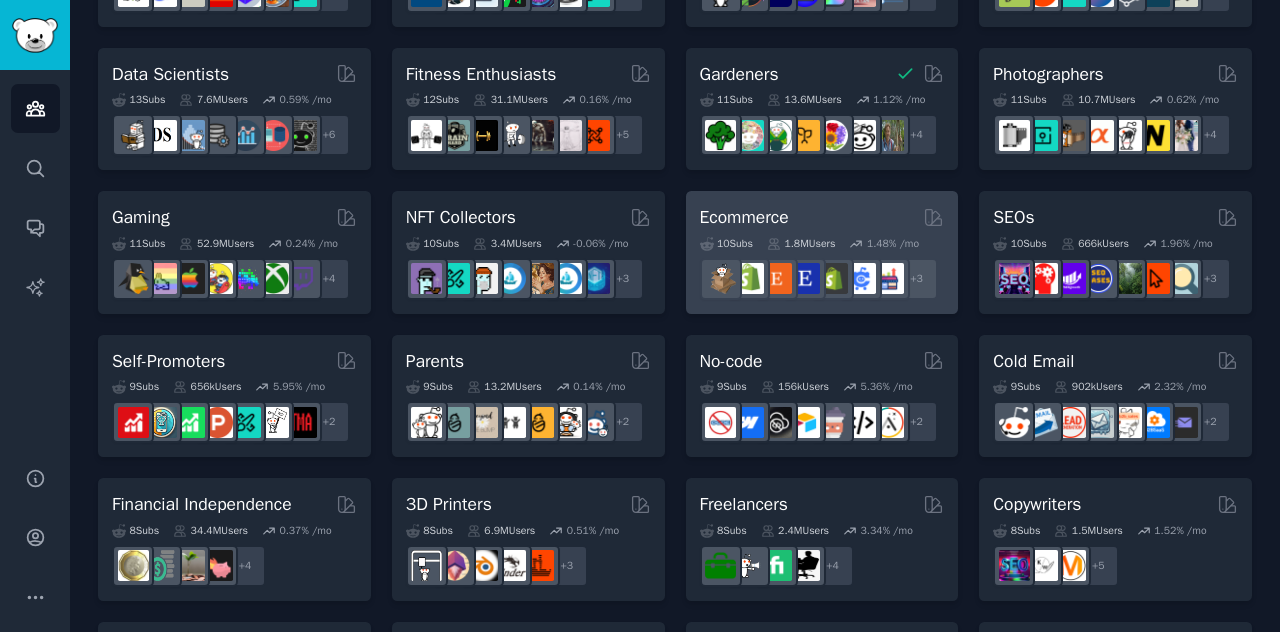 scroll, scrollTop: 542, scrollLeft: 0, axis: vertical 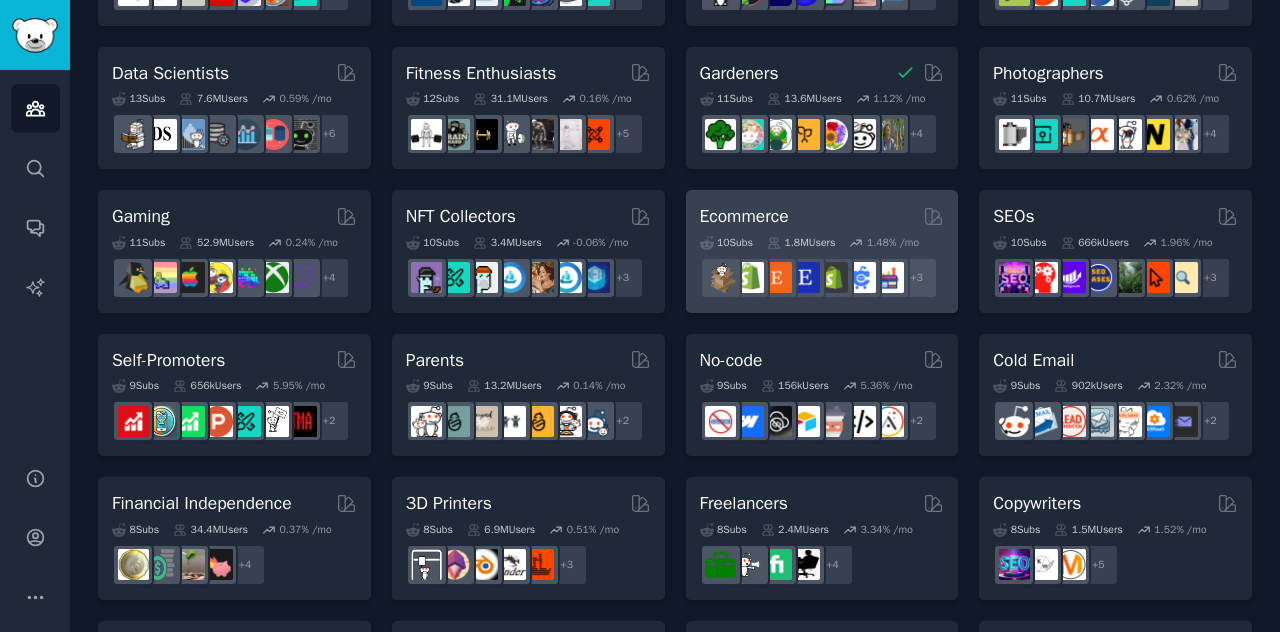 click on "Ecommerce" at bounding box center [744, 216] 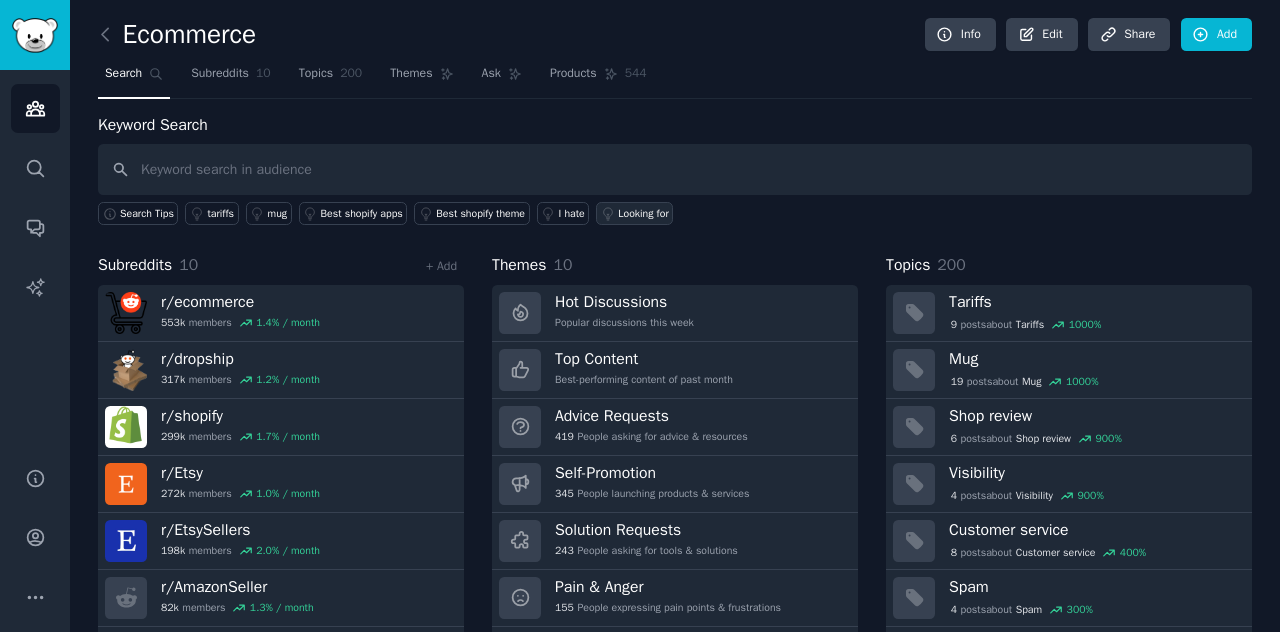 click on "Looking for" at bounding box center [643, 214] 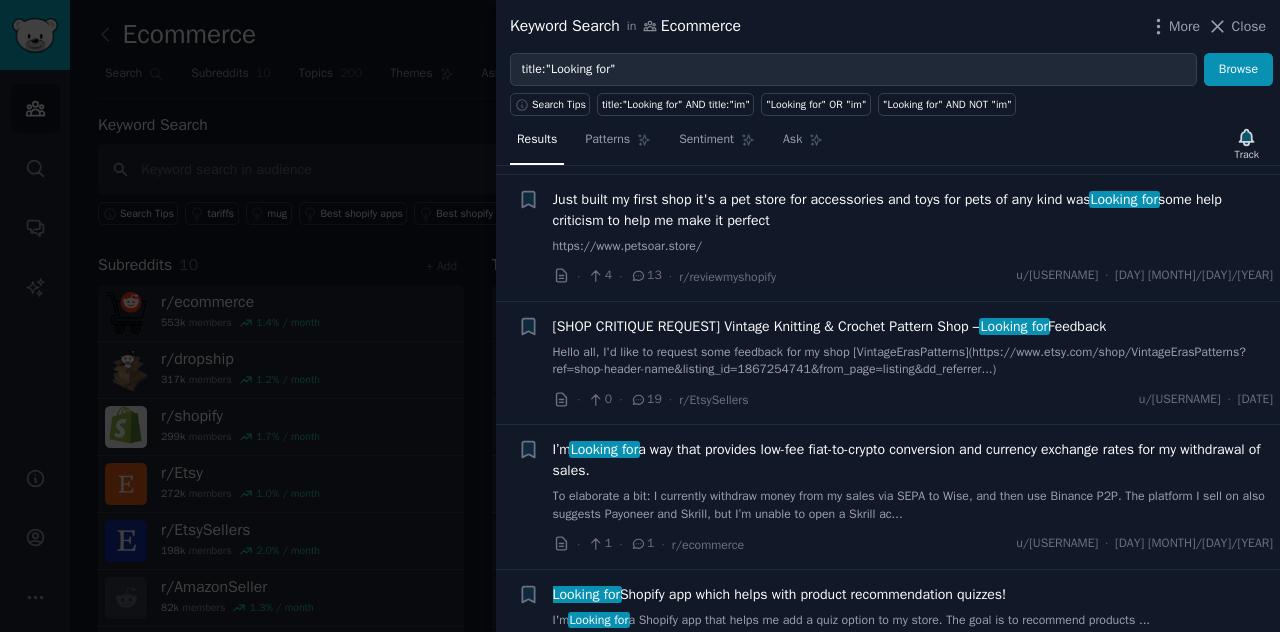 scroll, scrollTop: 1364, scrollLeft: 0, axis: vertical 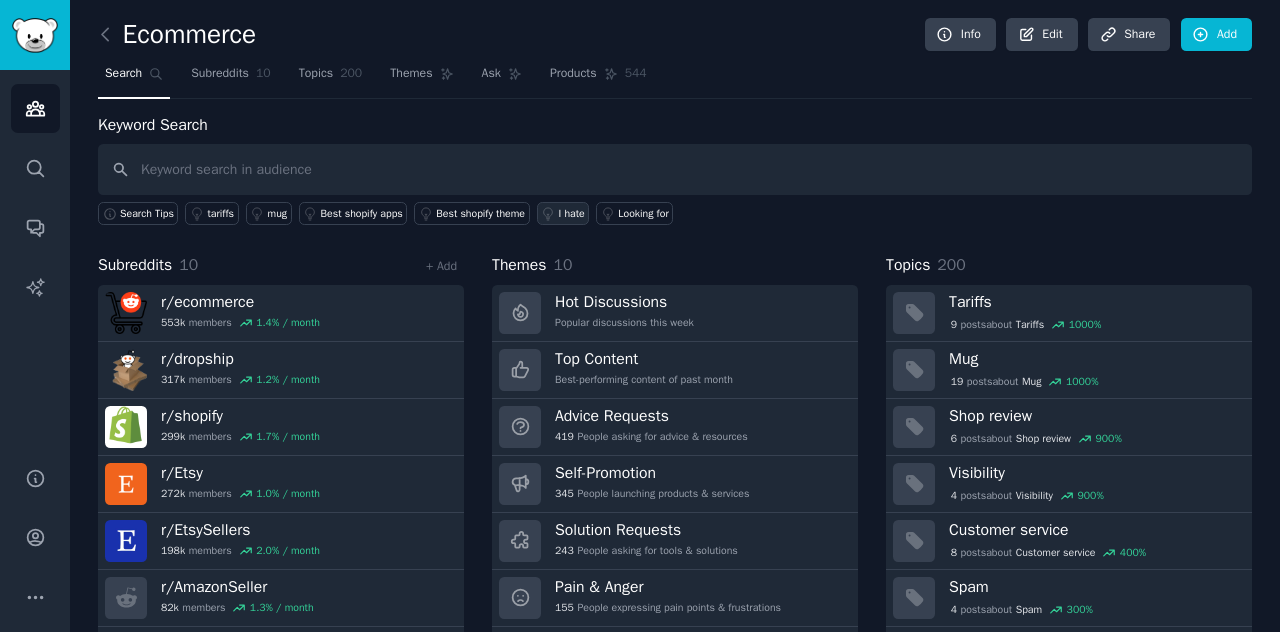 click on "I hate" at bounding box center [572, 214] 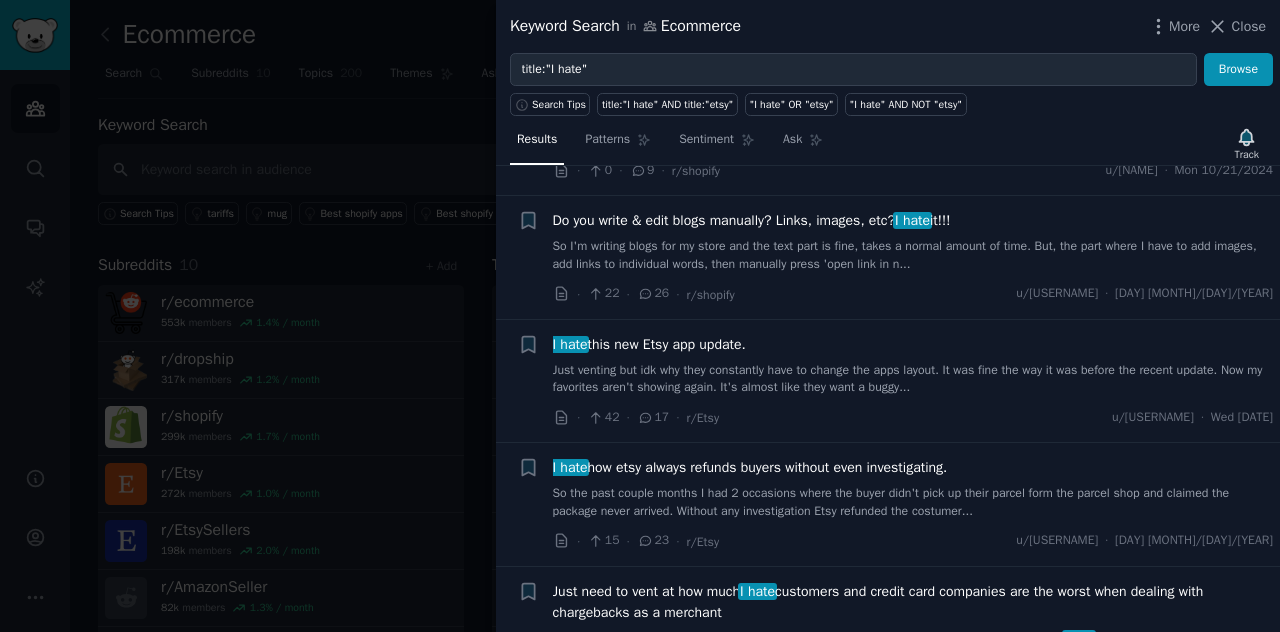 scroll, scrollTop: 478, scrollLeft: 0, axis: vertical 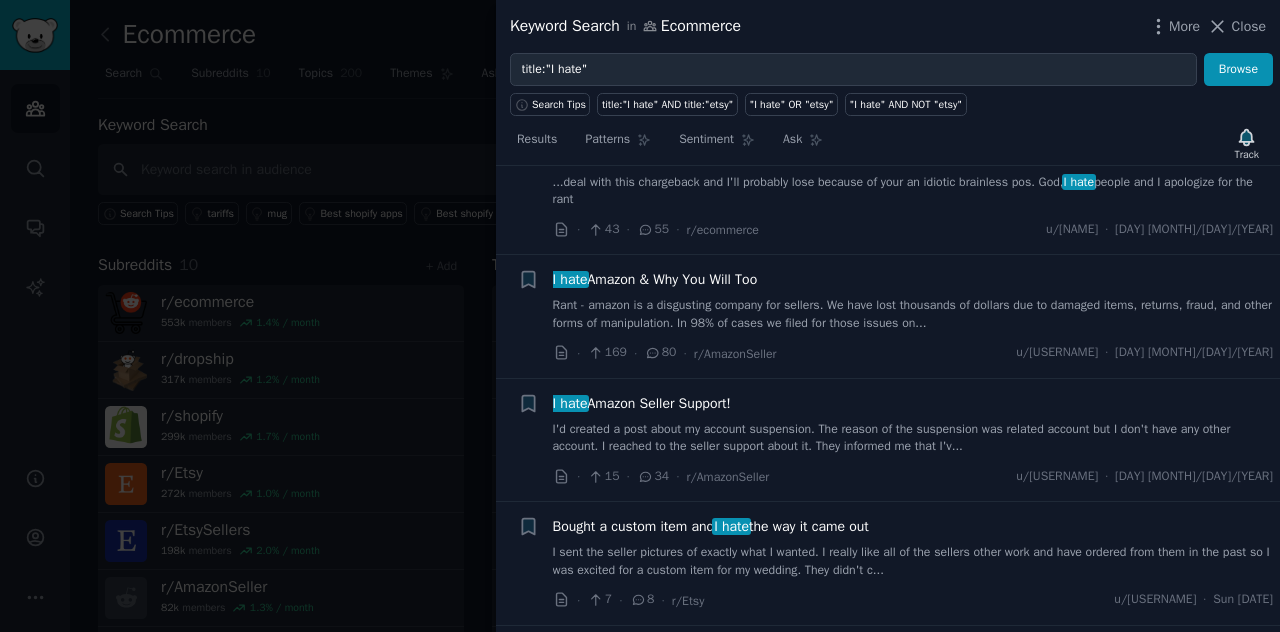 click on "Rant - amazon is a disgusting company for sellers. We have lost thousands of dollars due to damaged items, returns, fraud, and other forms of manipulation. In 98% of cases we filed for those issues on..." at bounding box center [913, 314] 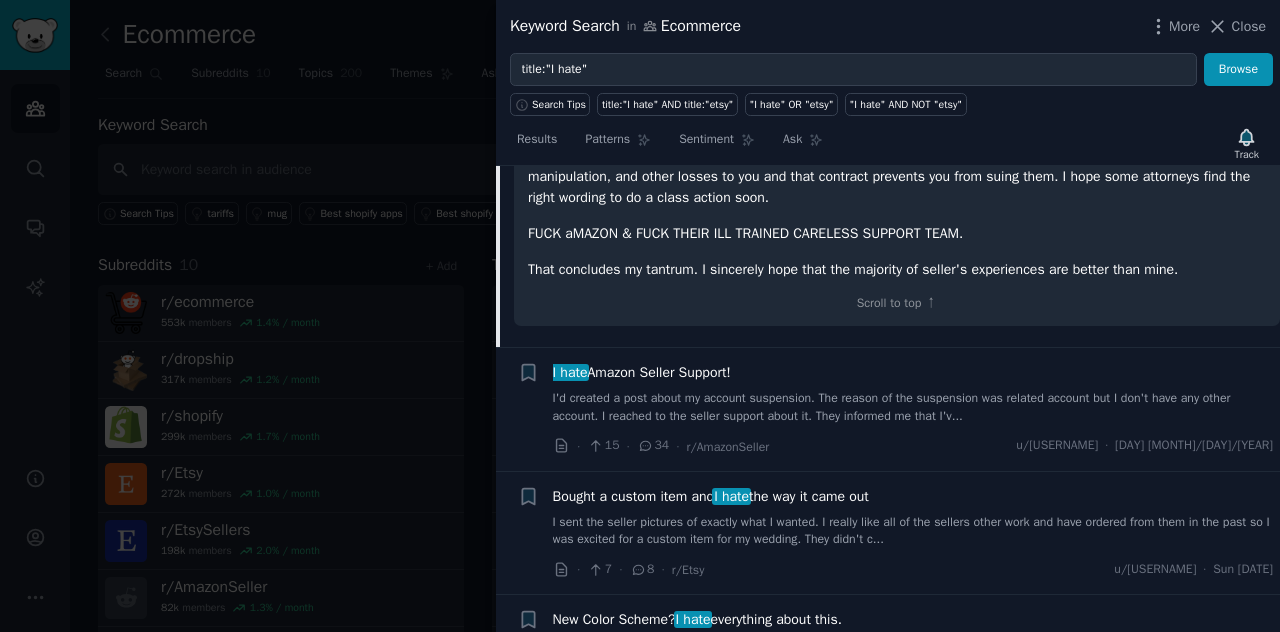 scroll, scrollTop: 2087, scrollLeft: 0, axis: vertical 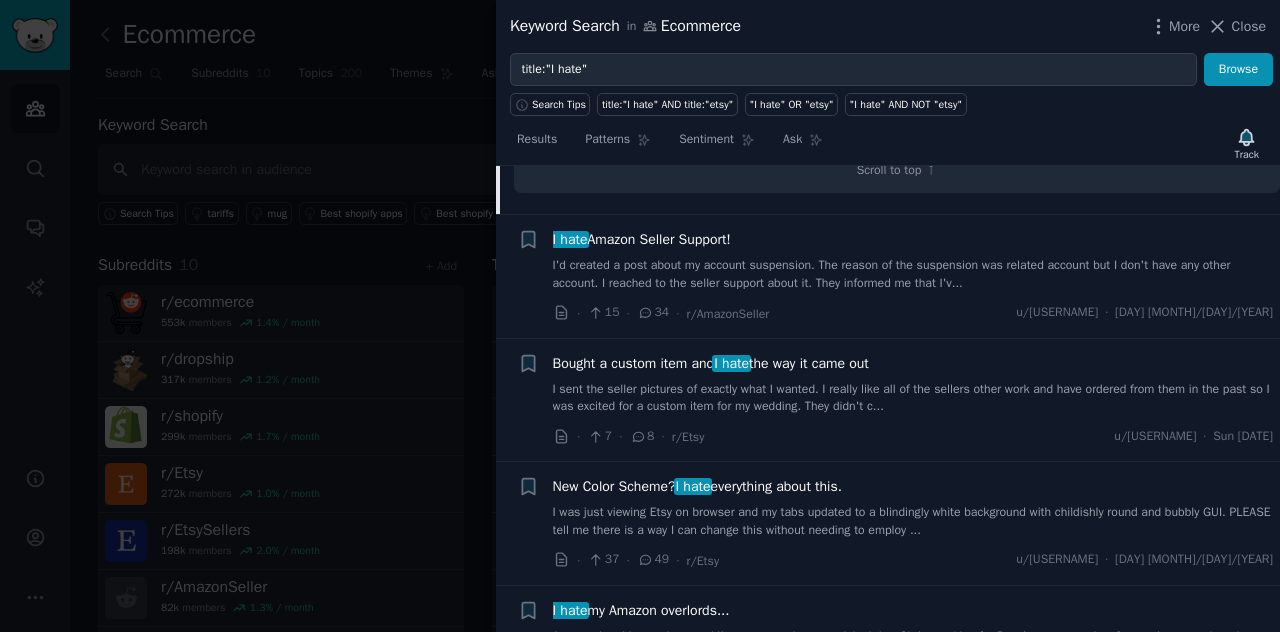 click on "I'd created a post about my account suspension. The reason of the suspension was related account but I don't have any other account. I reached to the seller support about it. They informed me that I'v..." at bounding box center (913, 274) 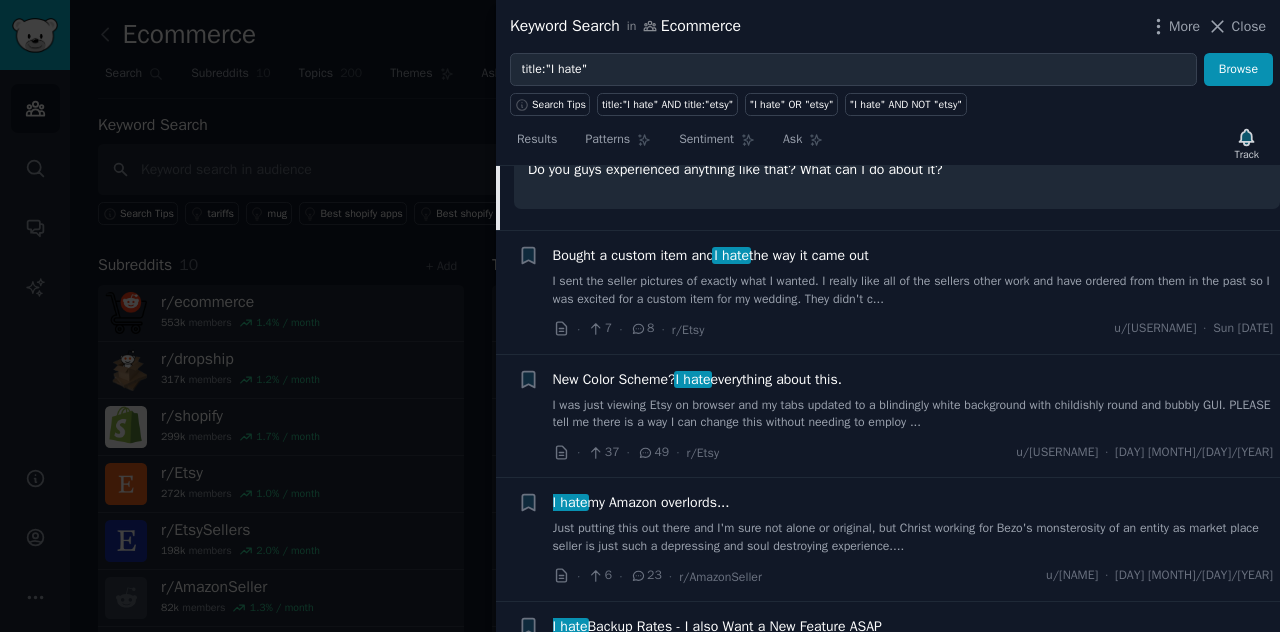 scroll, scrollTop: 1676, scrollLeft: 0, axis: vertical 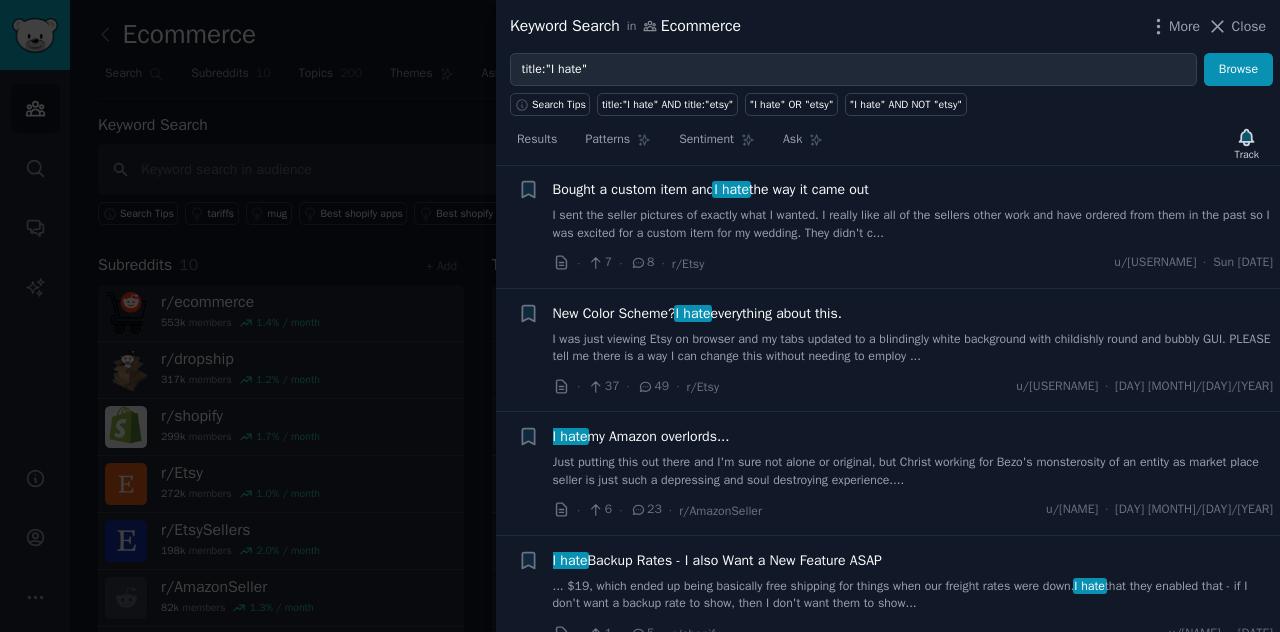 click on "I sent the seller pictures of exactly what I wanted. I really like all of the sellers other work and have ordered from them in the past so I was excited for a custom item for my wedding. They didn't c..." at bounding box center [913, 224] 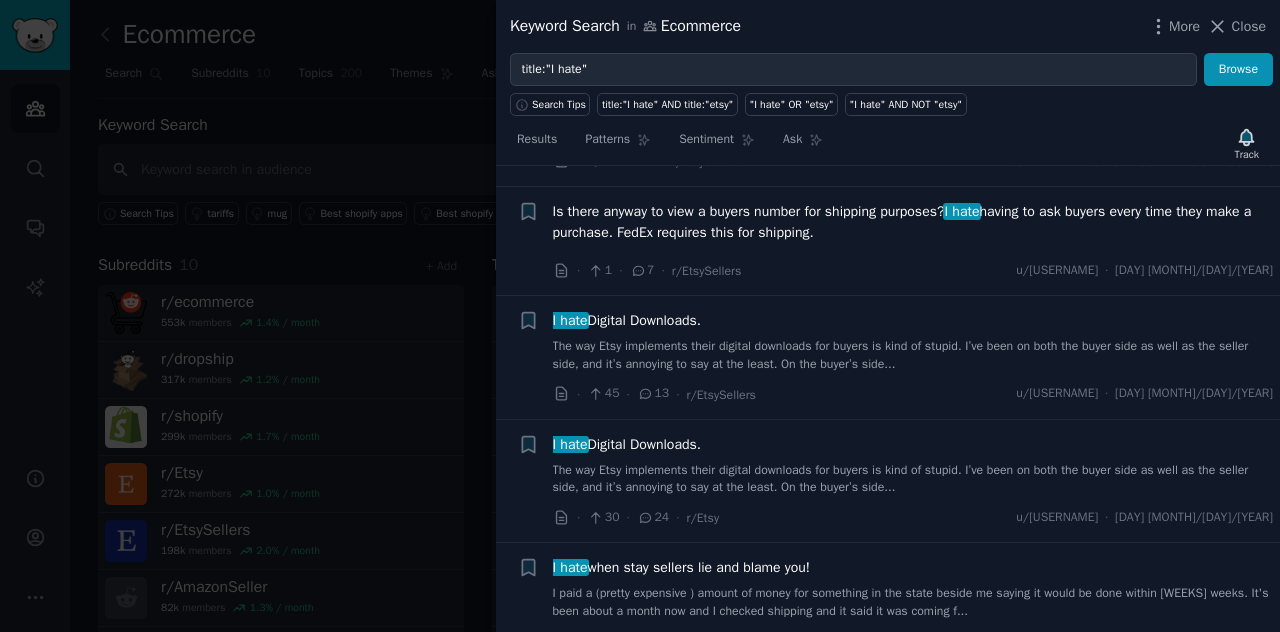 scroll, scrollTop: 2200, scrollLeft: 0, axis: vertical 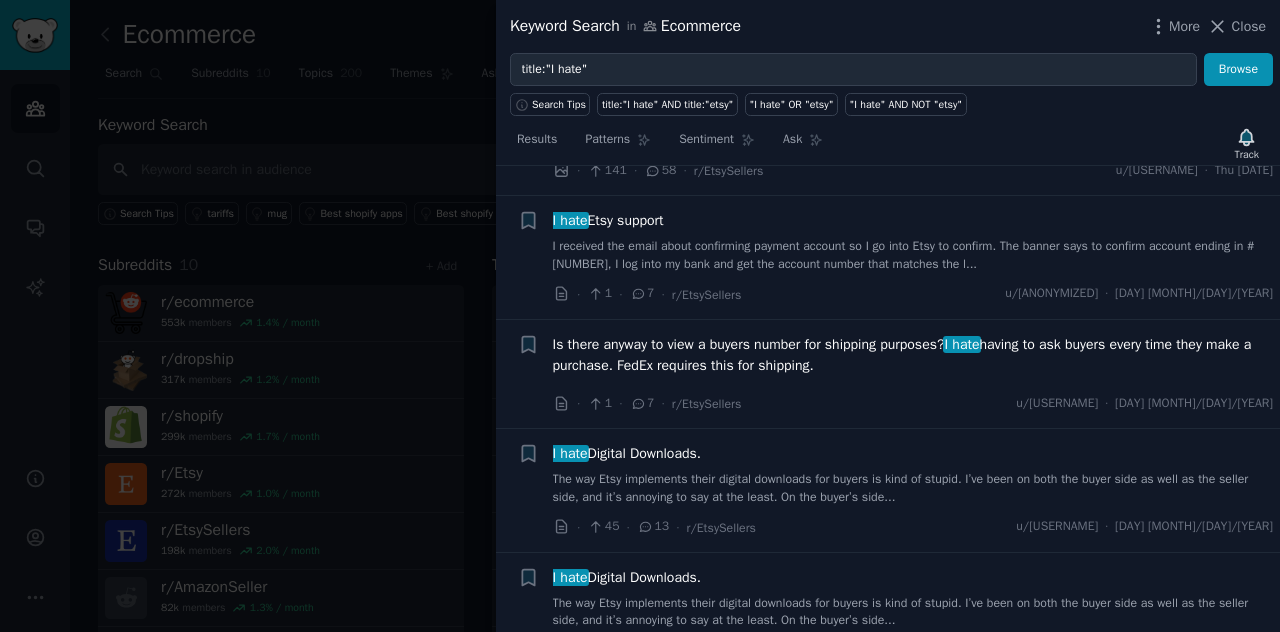 click on "I hate Etsy support I received the email about confirming payment account so I go into Etsy to confirm. The banner says to confirm account ending in #[NUMBER], I log into my bank and get the account number that matches the l..." at bounding box center [913, 241] 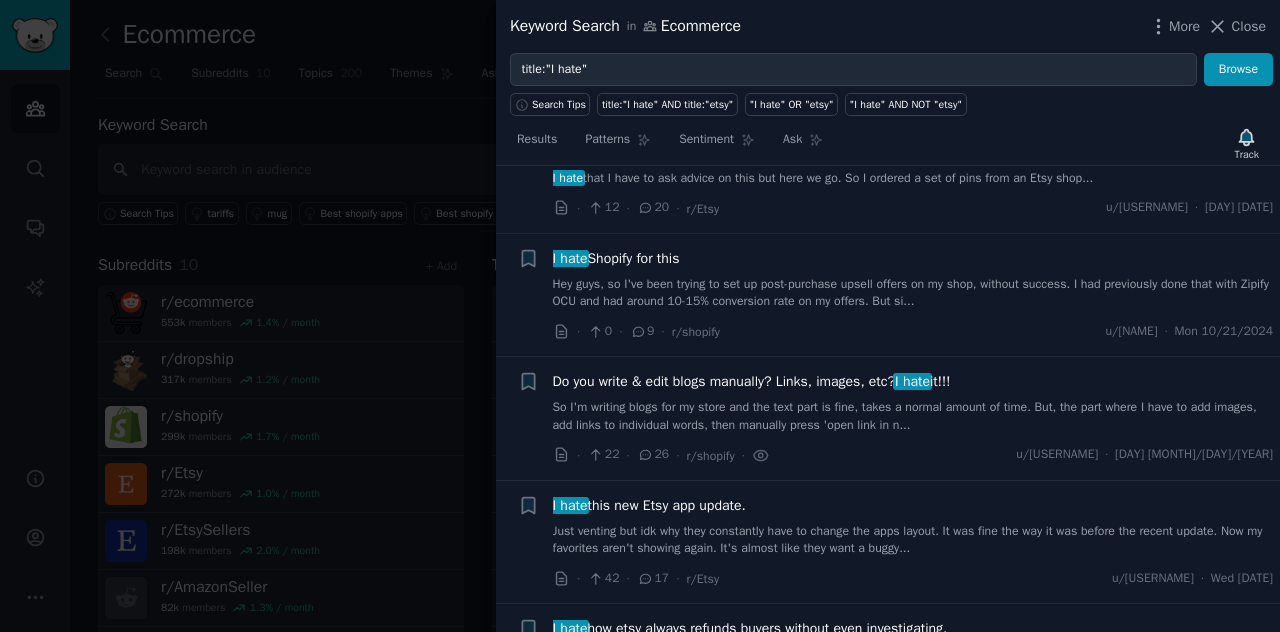 scroll, scrollTop: 0, scrollLeft: 0, axis: both 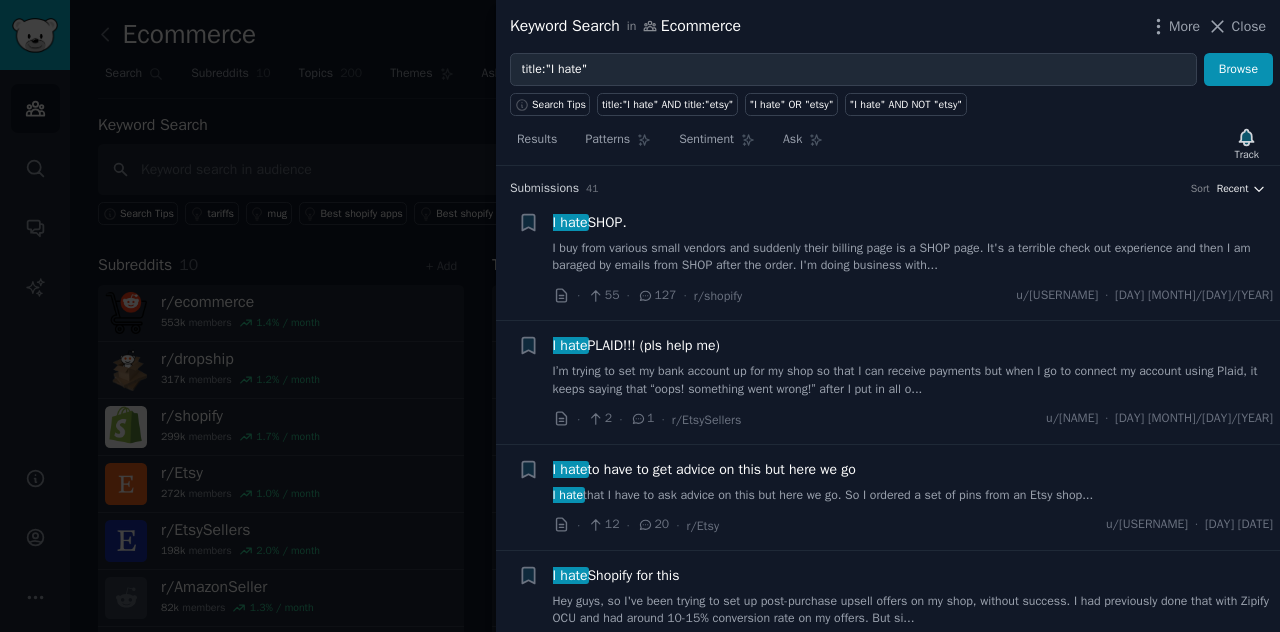 click 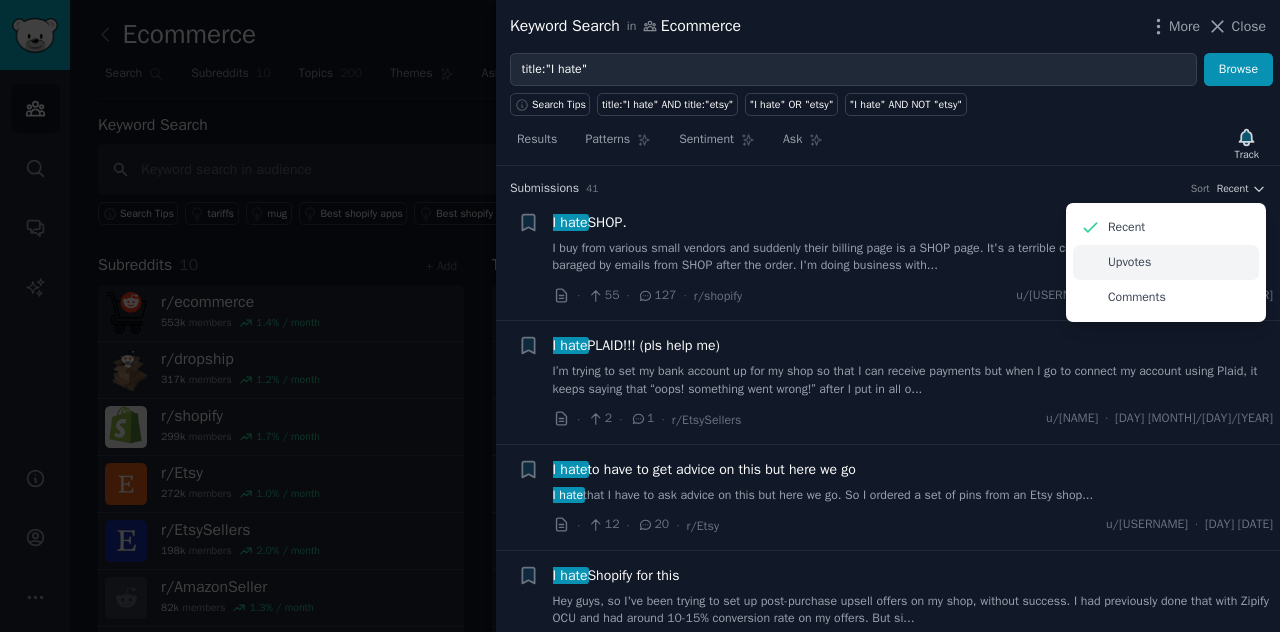 click on "Upvotes" at bounding box center [1166, 262] 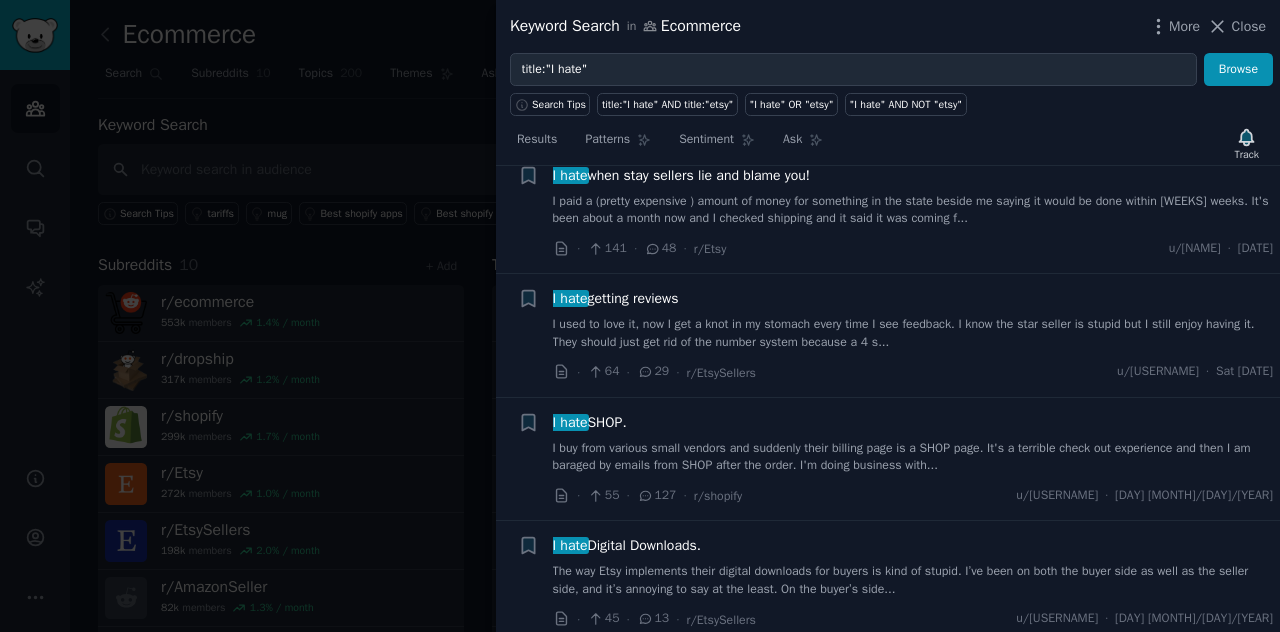 scroll, scrollTop: 933, scrollLeft: 0, axis: vertical 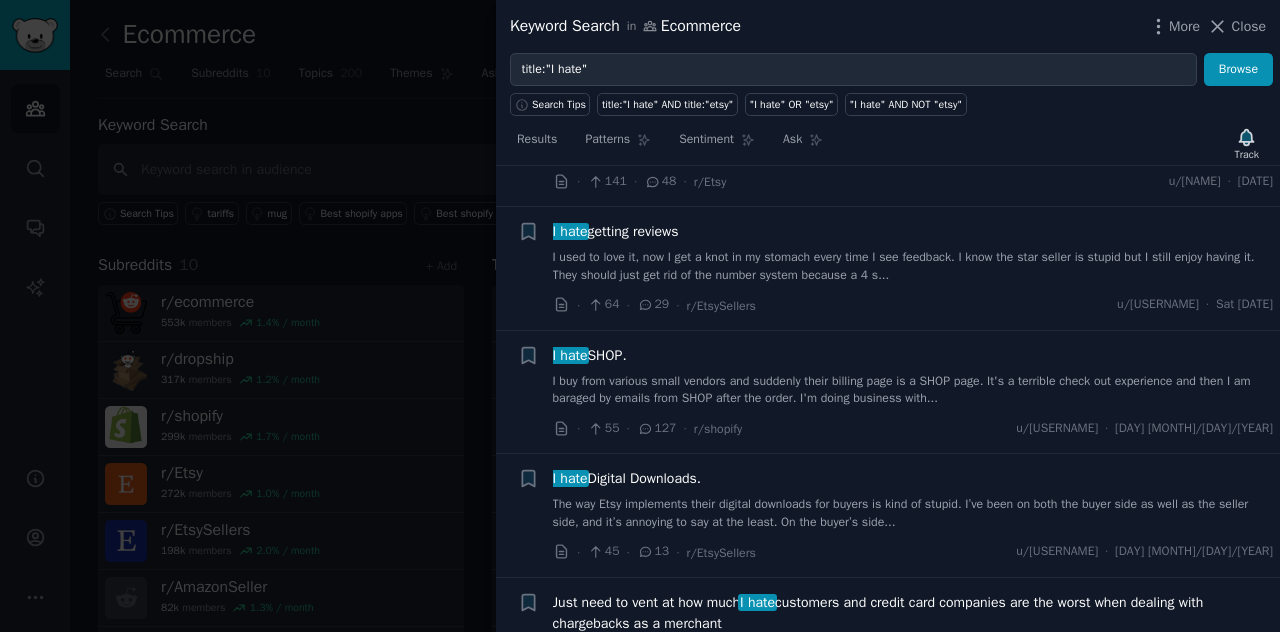 click at bounding box center (640, 316) 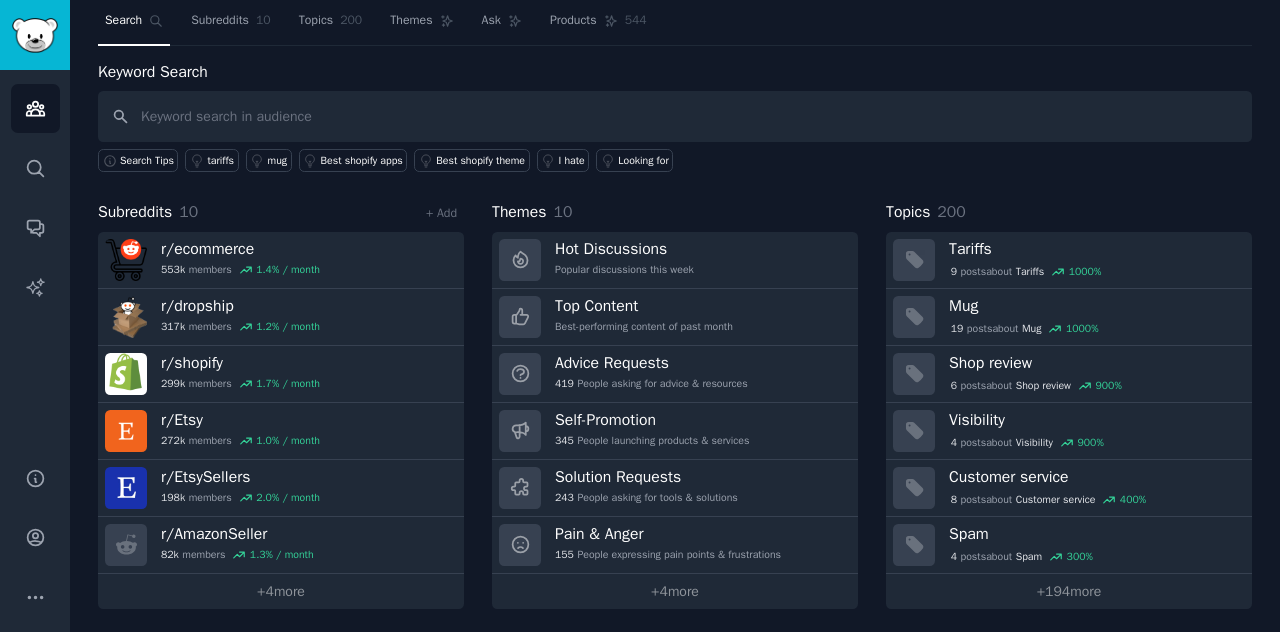 scroll, scrollTop: 0, scrollLeft: 0, axis: both 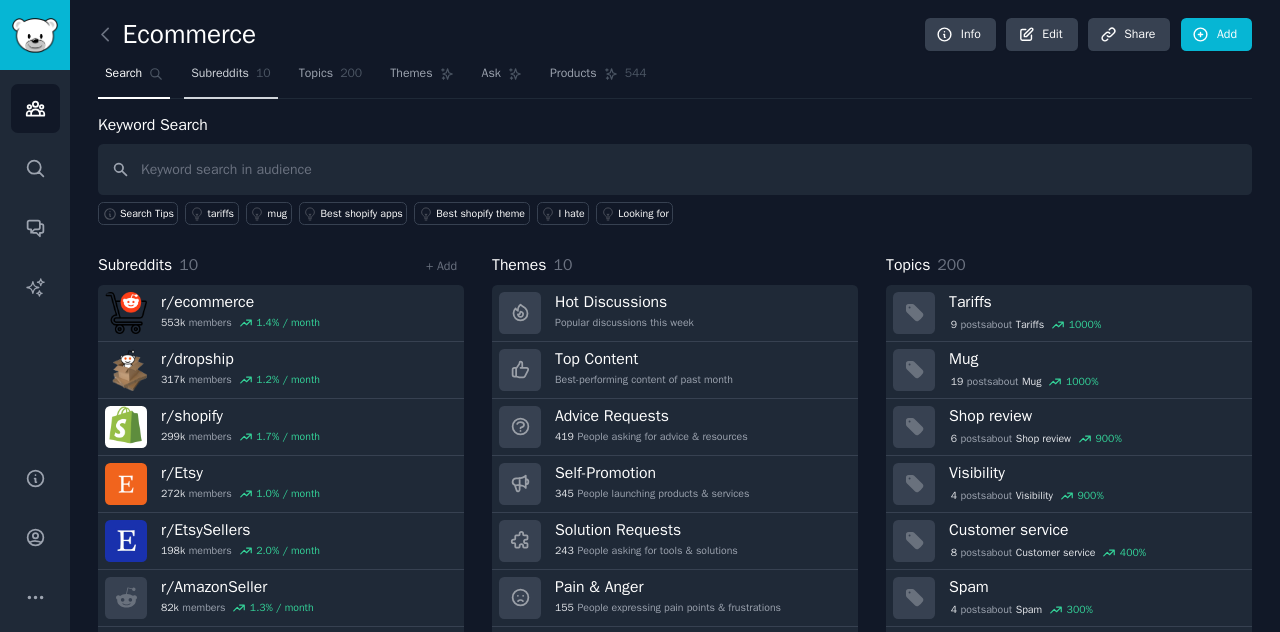click on "Subreddits" at bounding box center [220, 74] 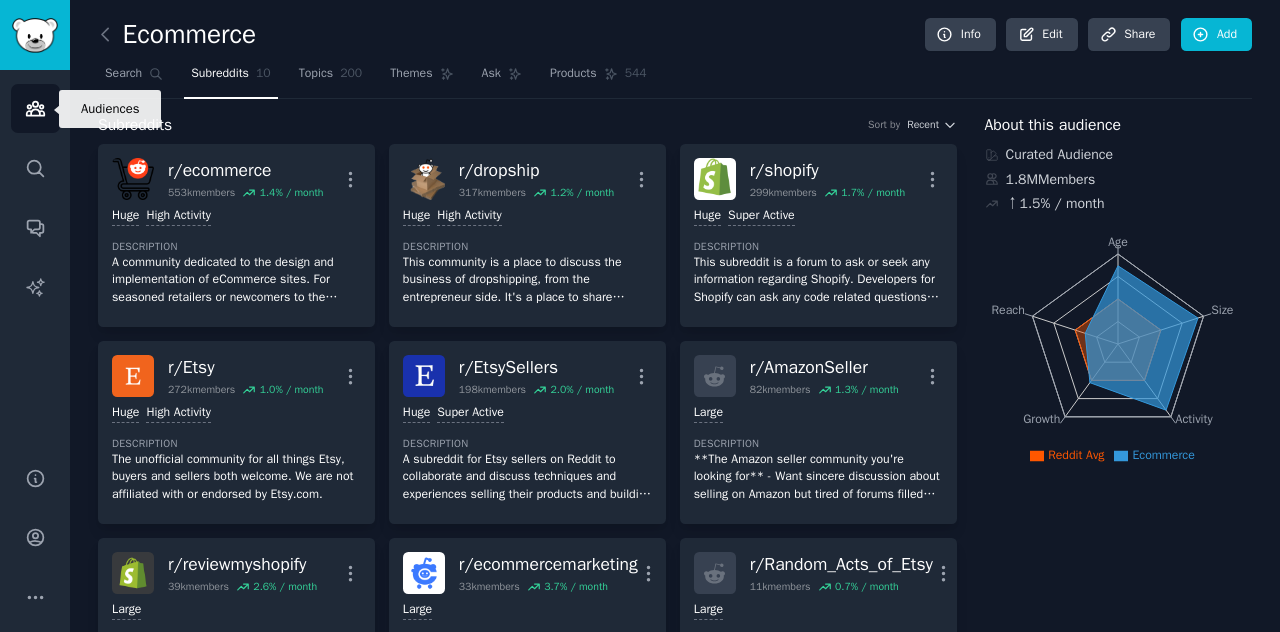 click 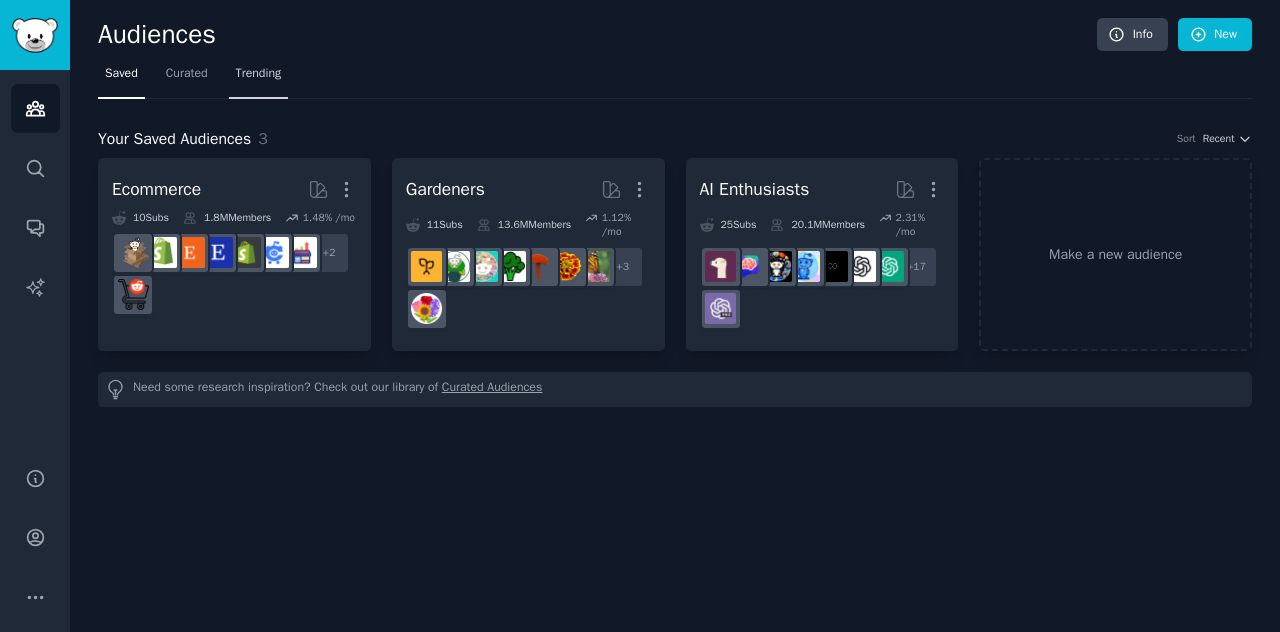 click on "Trending" at bounding box center [259, 78] 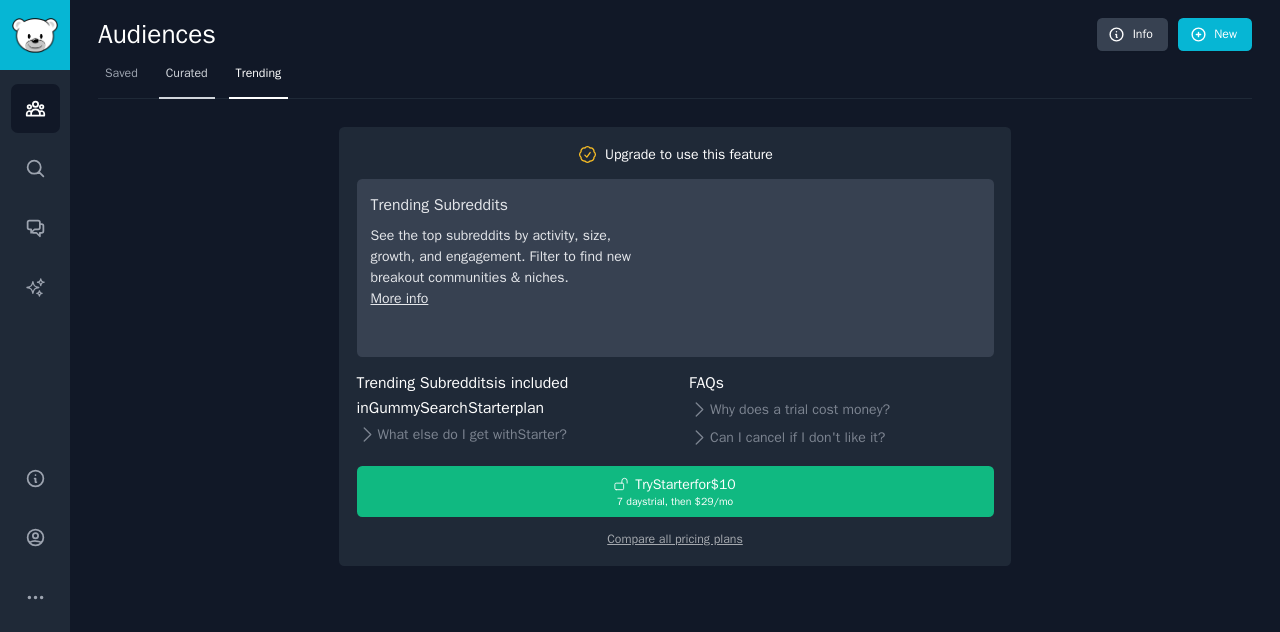 click on "Curated" at bounding box center (187, 74) 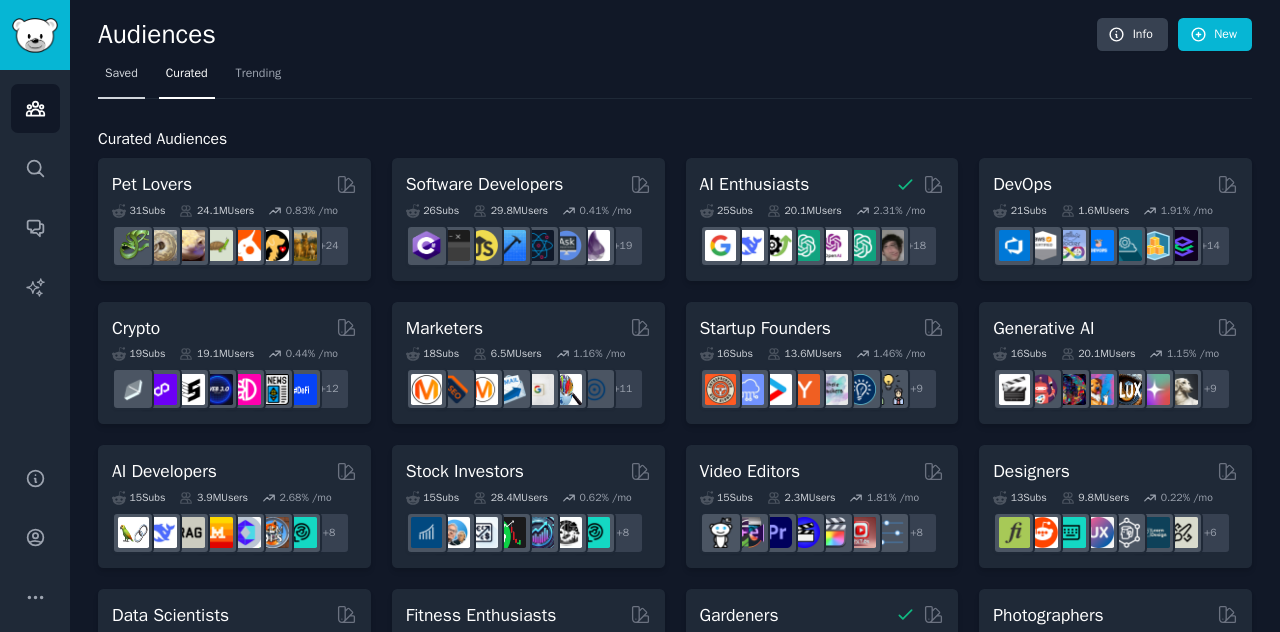 click on "Saved" at bounding box center [121, 78] 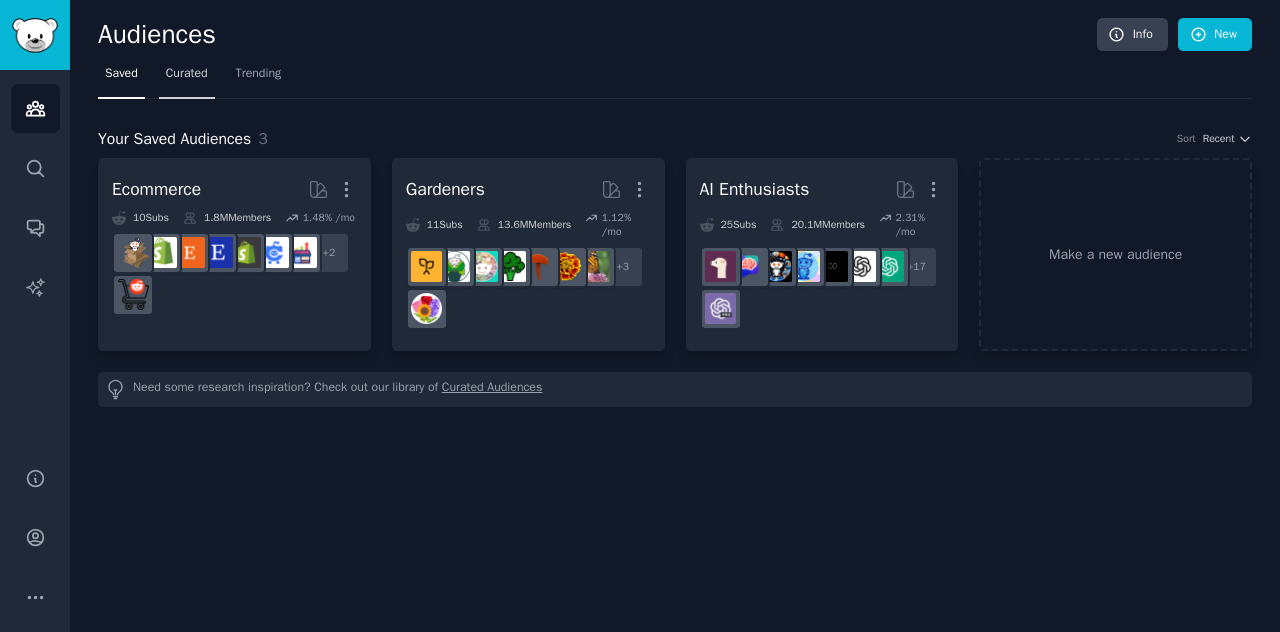 click on "Curated" at bounding box center [187, 74] 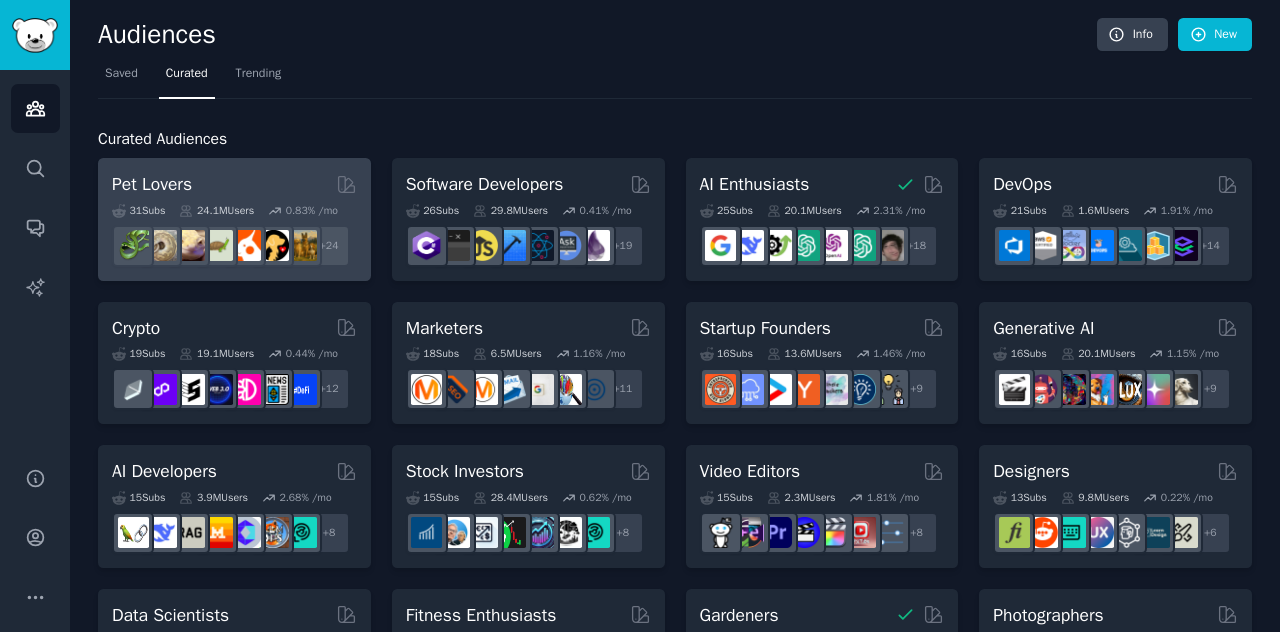 click on "Pet Lovers Curated by GummySearch 31 Sub s 24.1M Users 0.83 % /mo + 24" at bounding box center [234, 219] 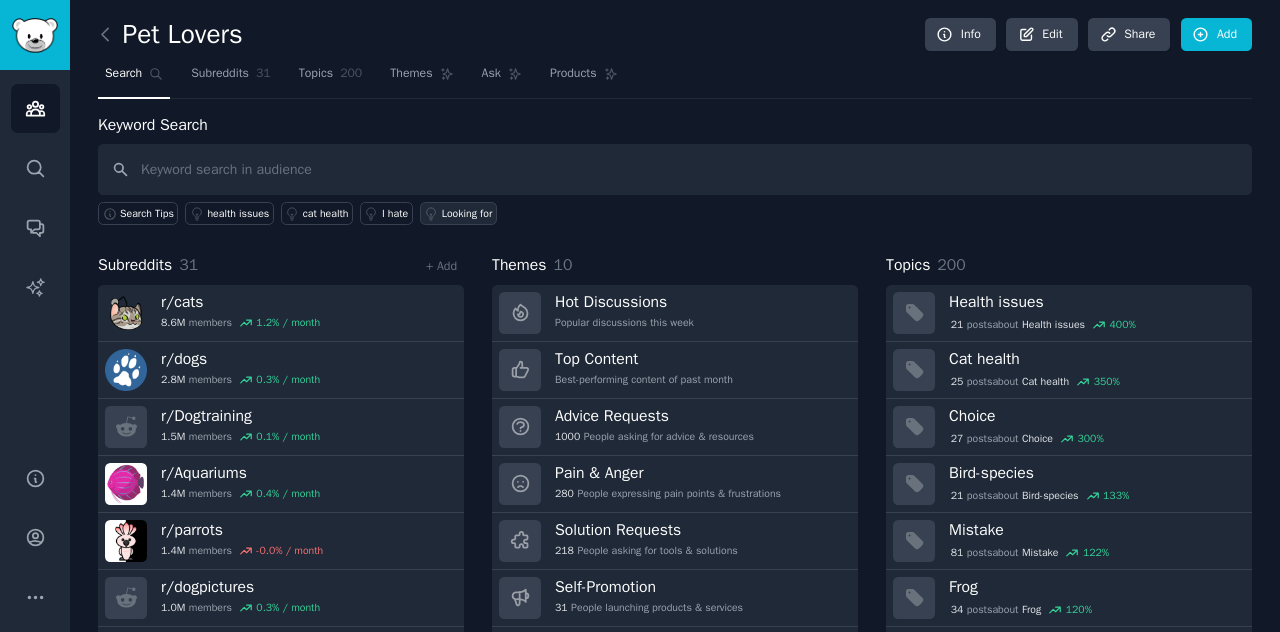 click on "Looking for" at bounding box center (467, 214) 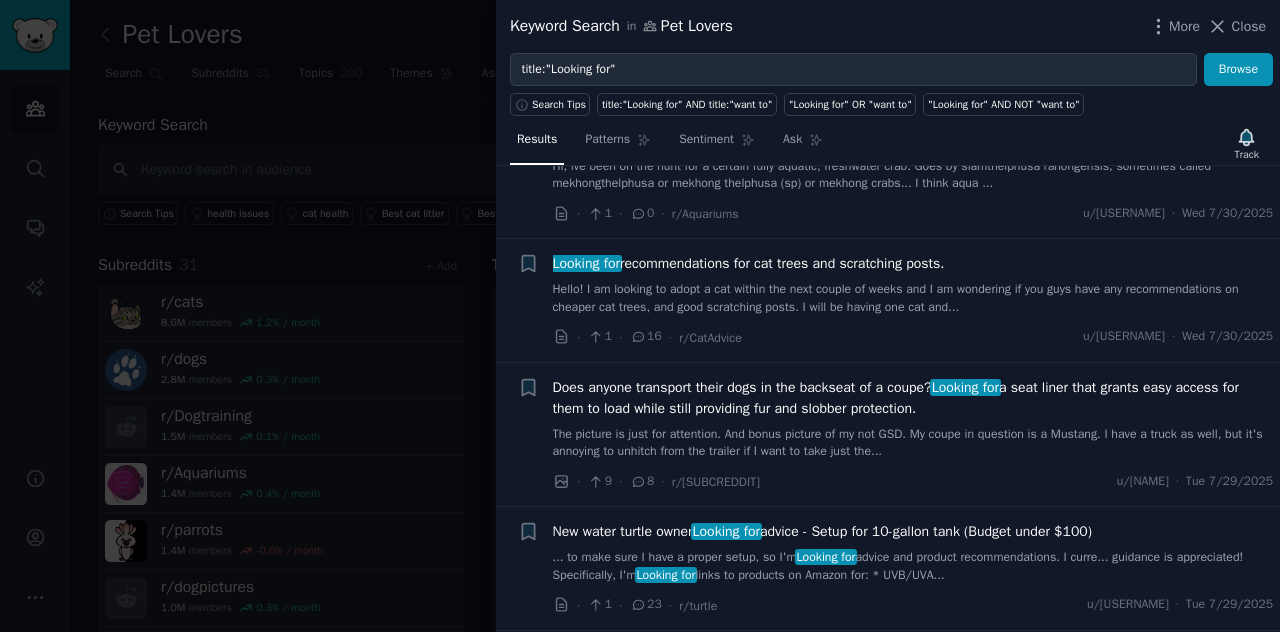 scroll, scrollTop: 3545, scrollLeft: 0, axis: vertical 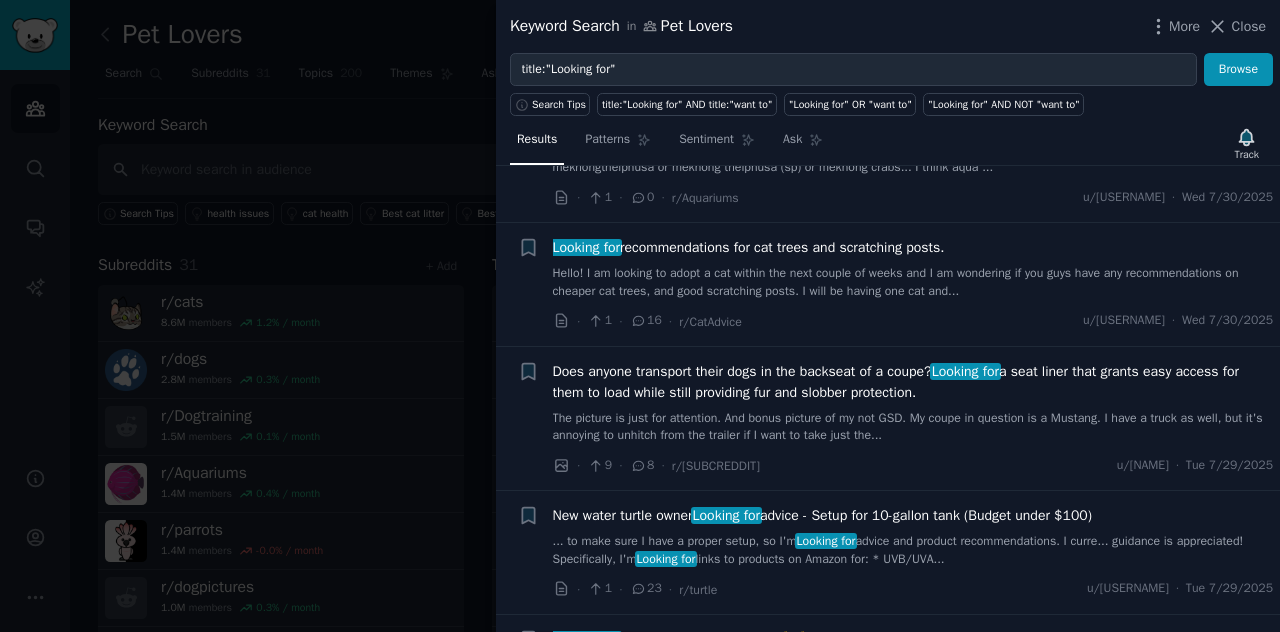 click at bounding box center [640, 316] 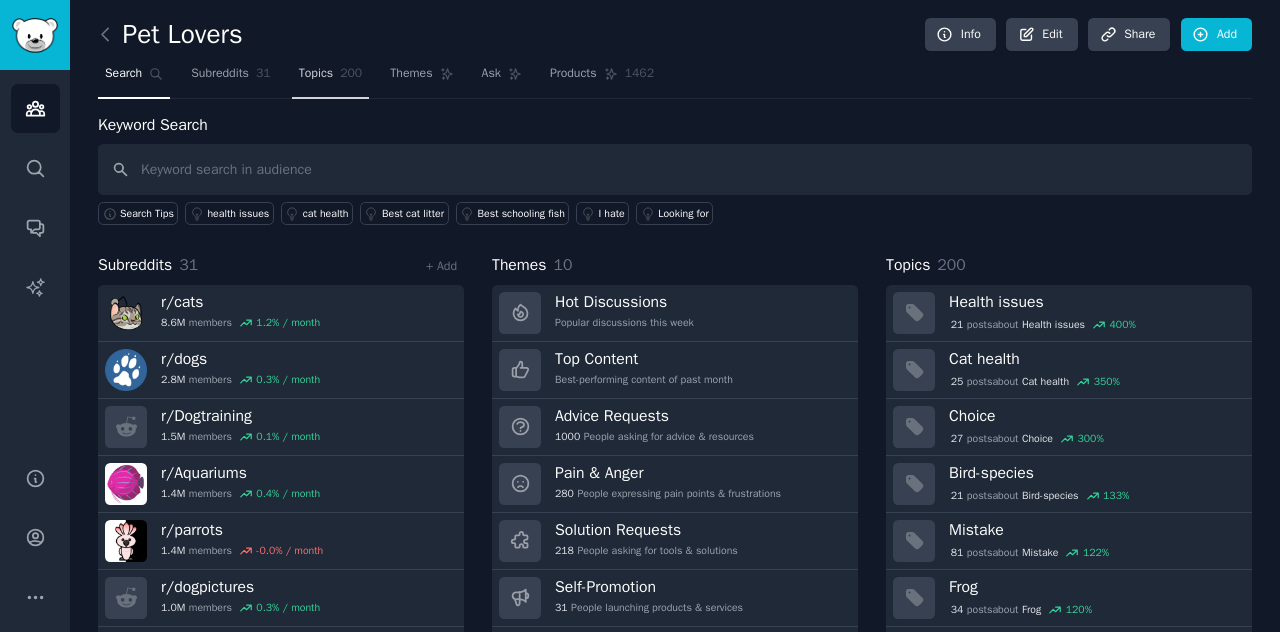 click on "Topics" at bounding box center (316, 74) 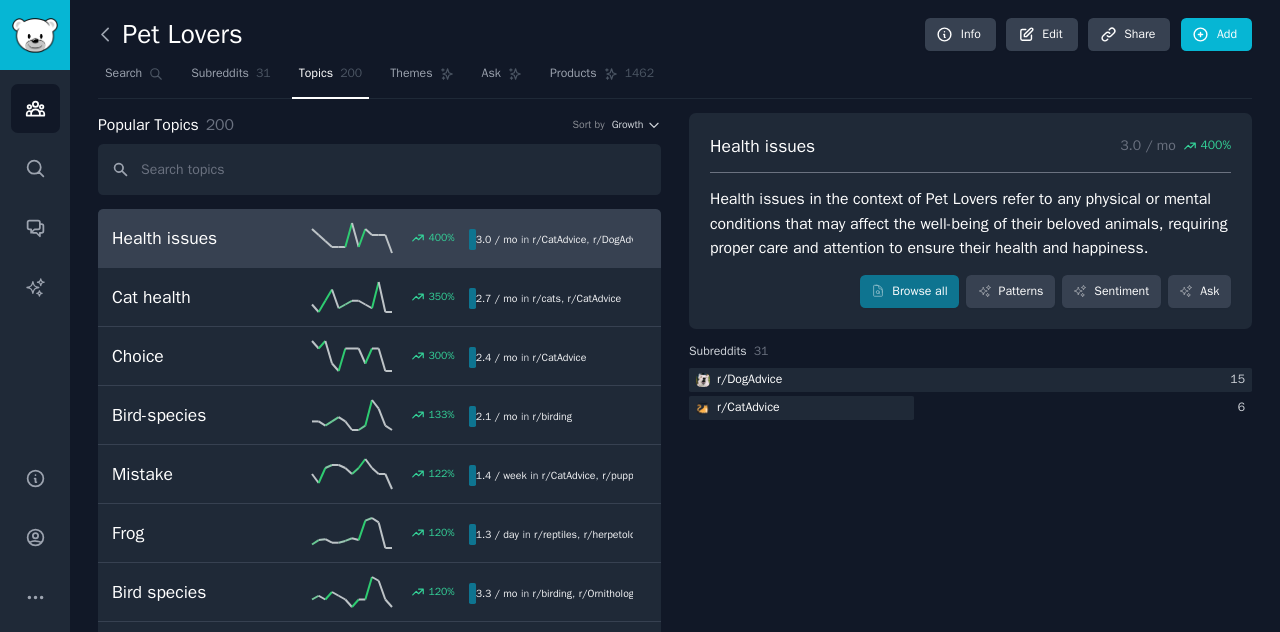 click 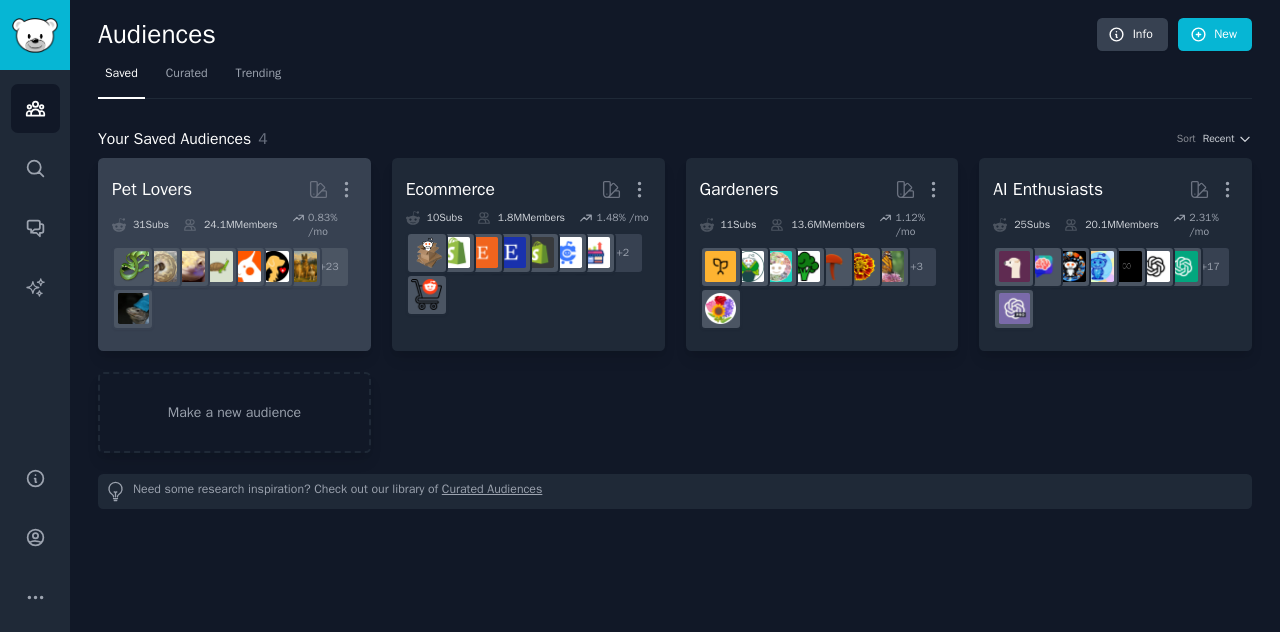 click on "24.1M  Members" at bounding box center (230, 225) 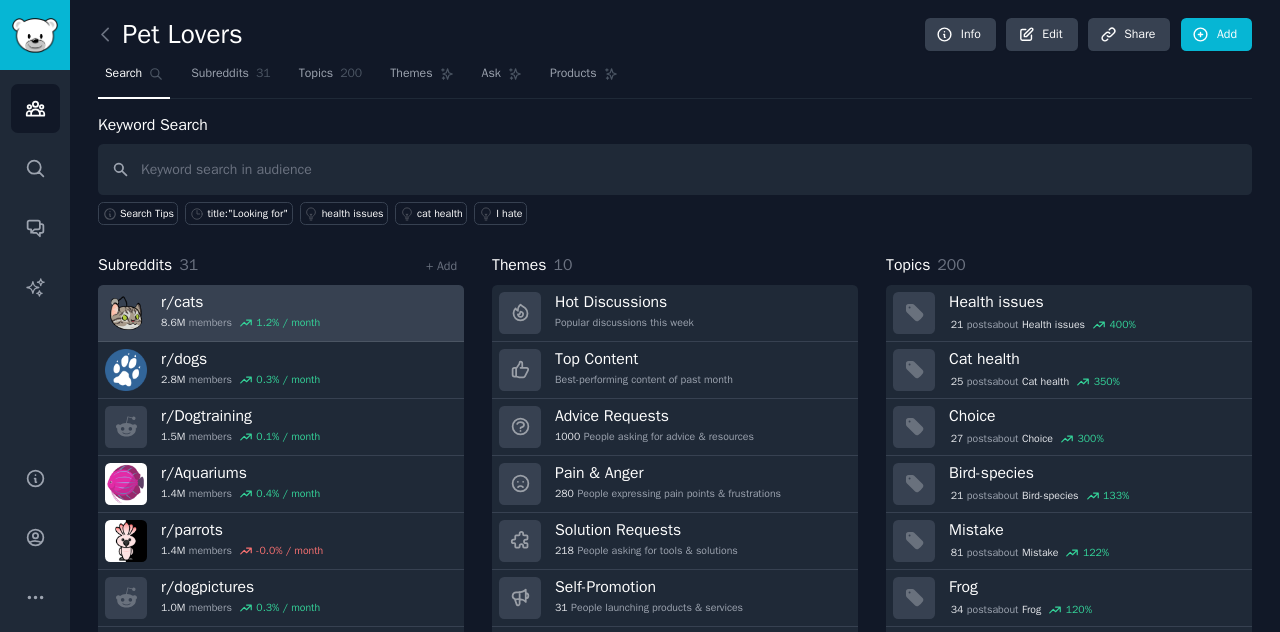 click on "r/[SUBREDDIT]" at bounding box center (240, 302) 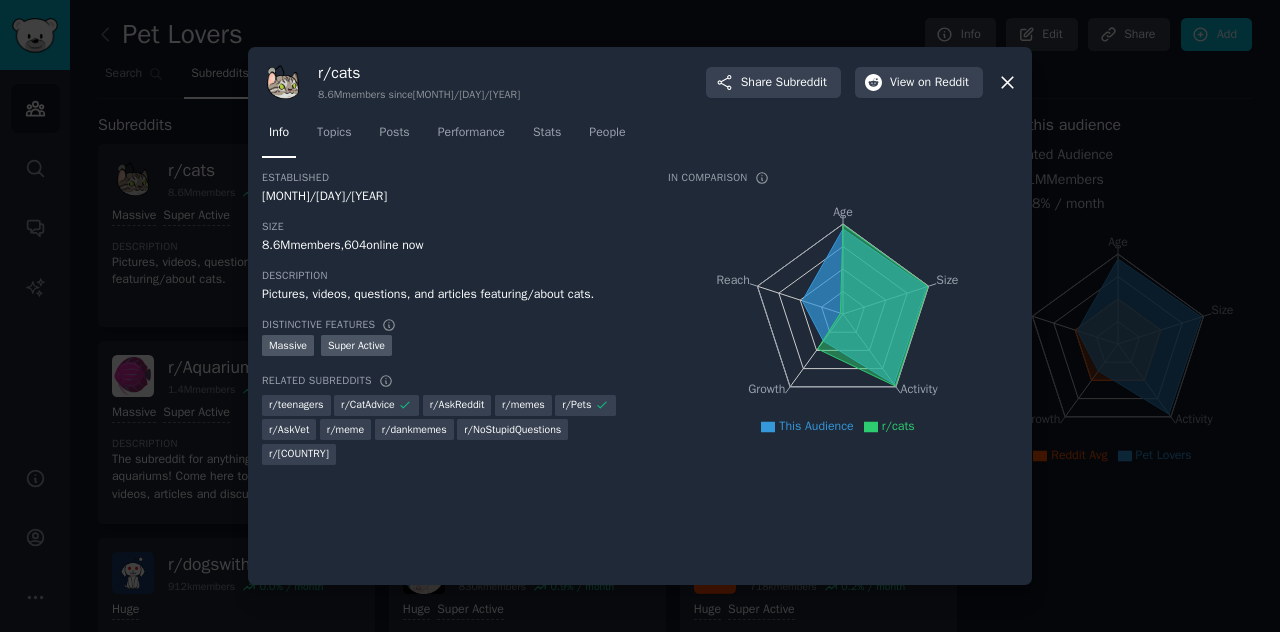 click 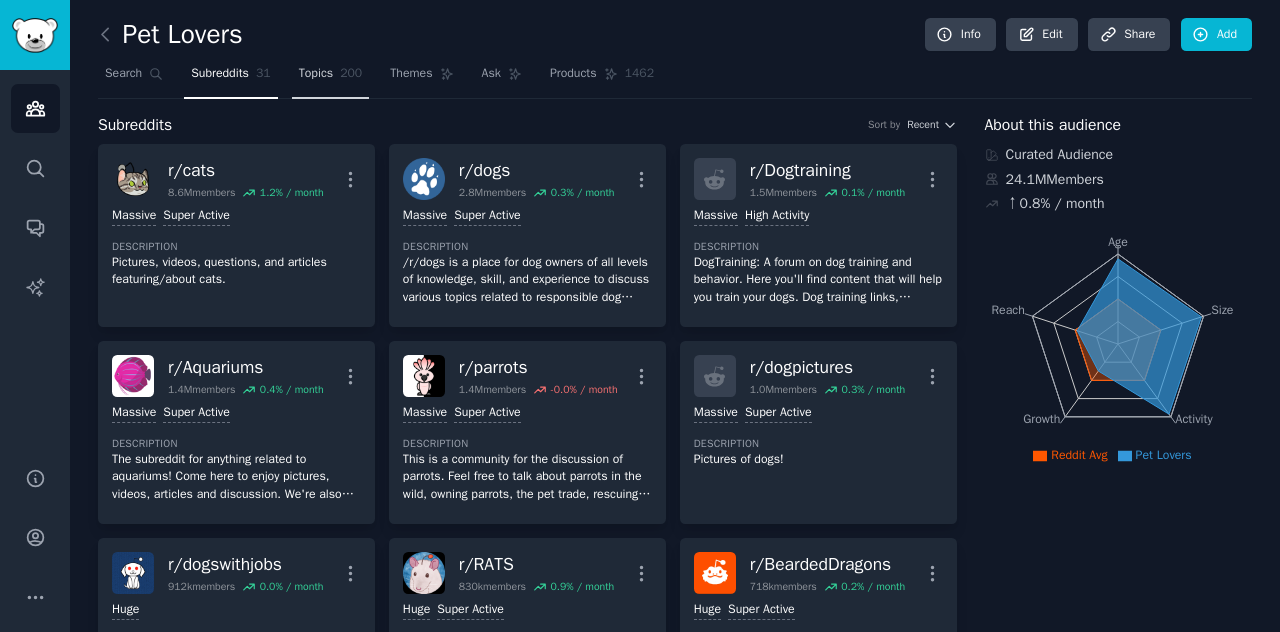 click on "Topics 200" at bounding box center [331, 78] 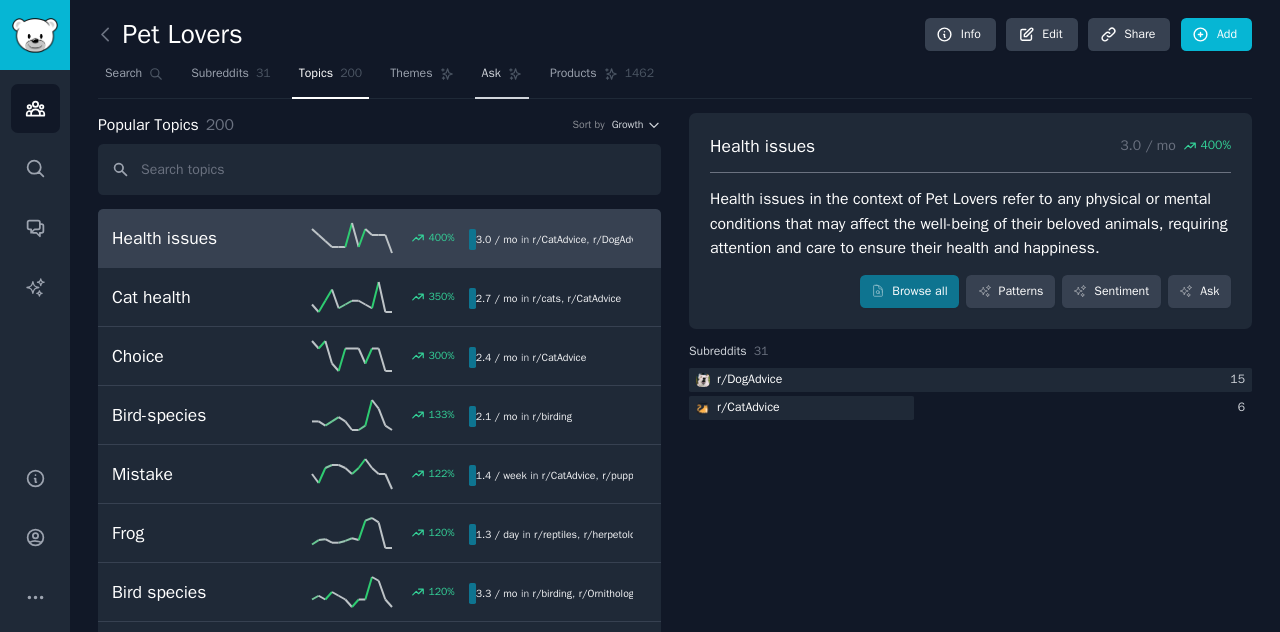 click on "Ask" at bounding box center [491, 74] 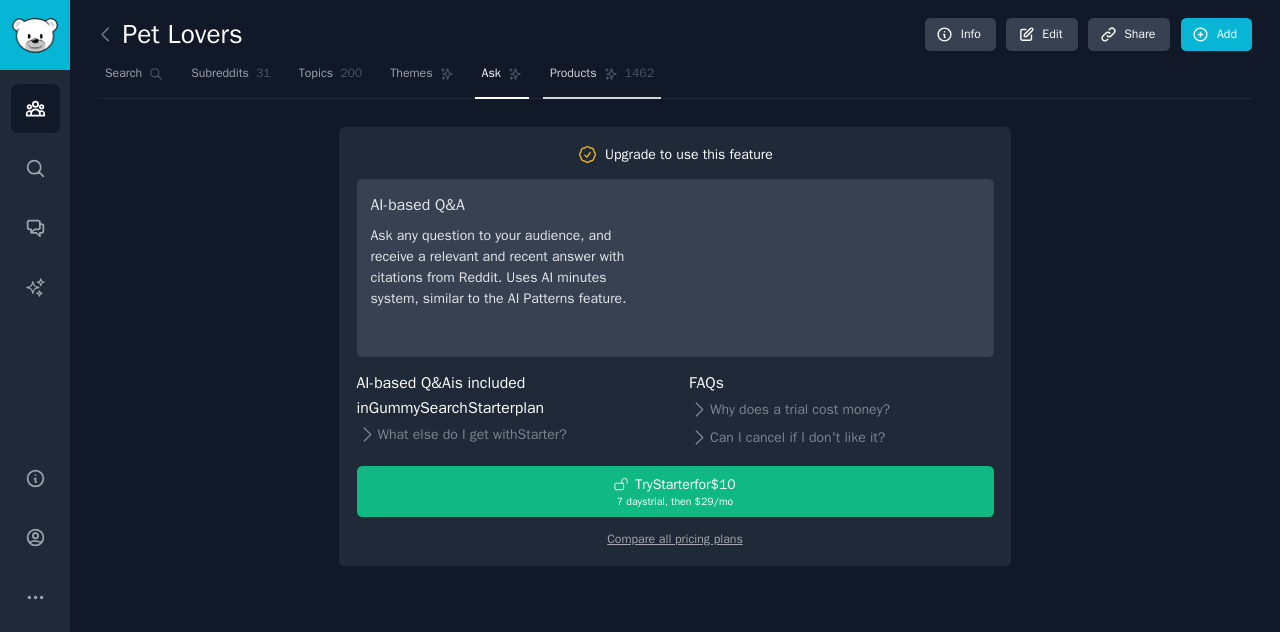 click on "Products" at bounding box center (573, 74) 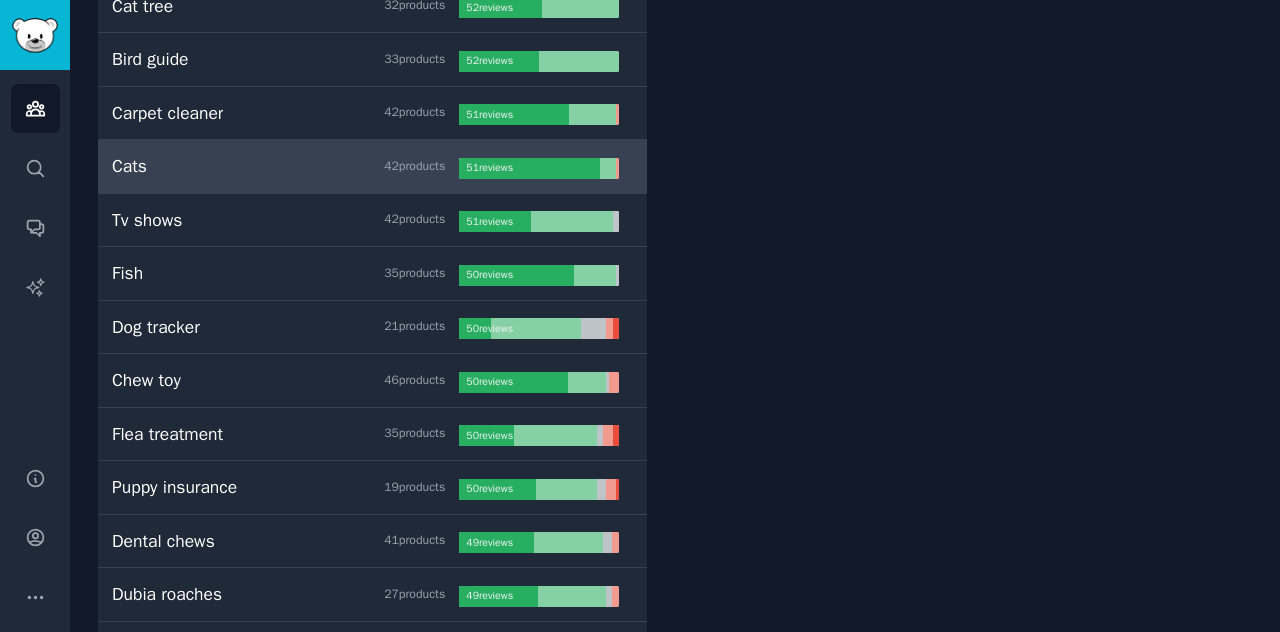 scroll, scrollTop: 3400, scrollLeft: 0, axis: vertical 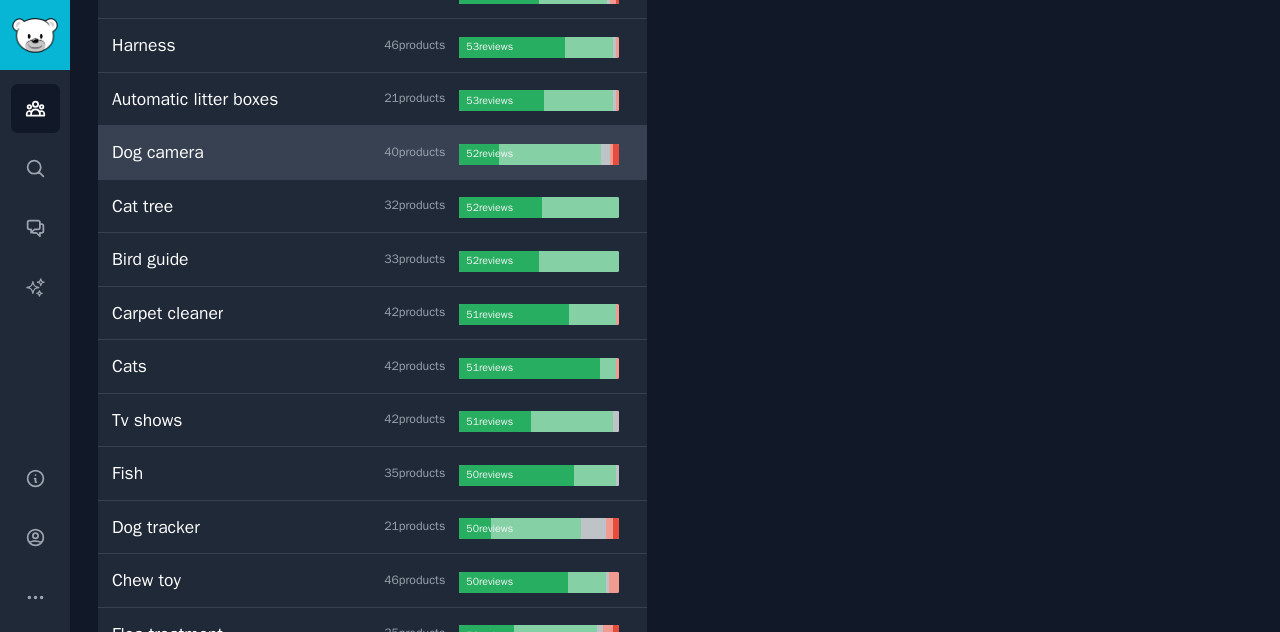 click on "Dog camera 40 product s" at bounding box center [285, 152] 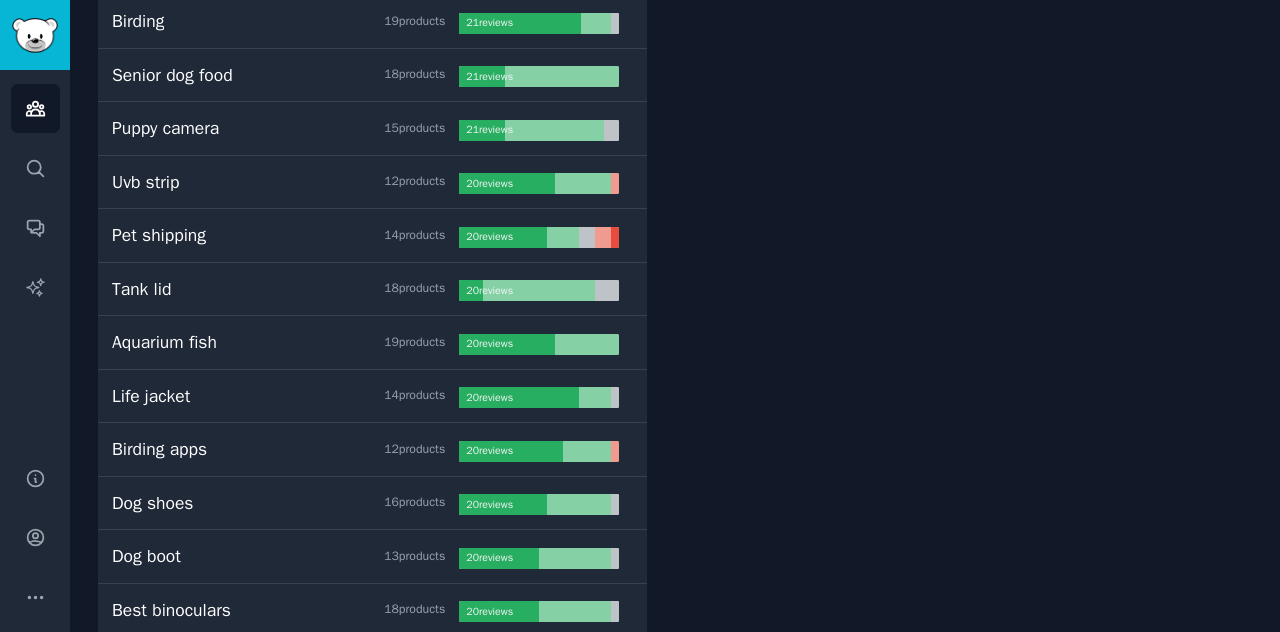 scroll, scrollTop: 12933, scrollLeft: 0, axis: vertical 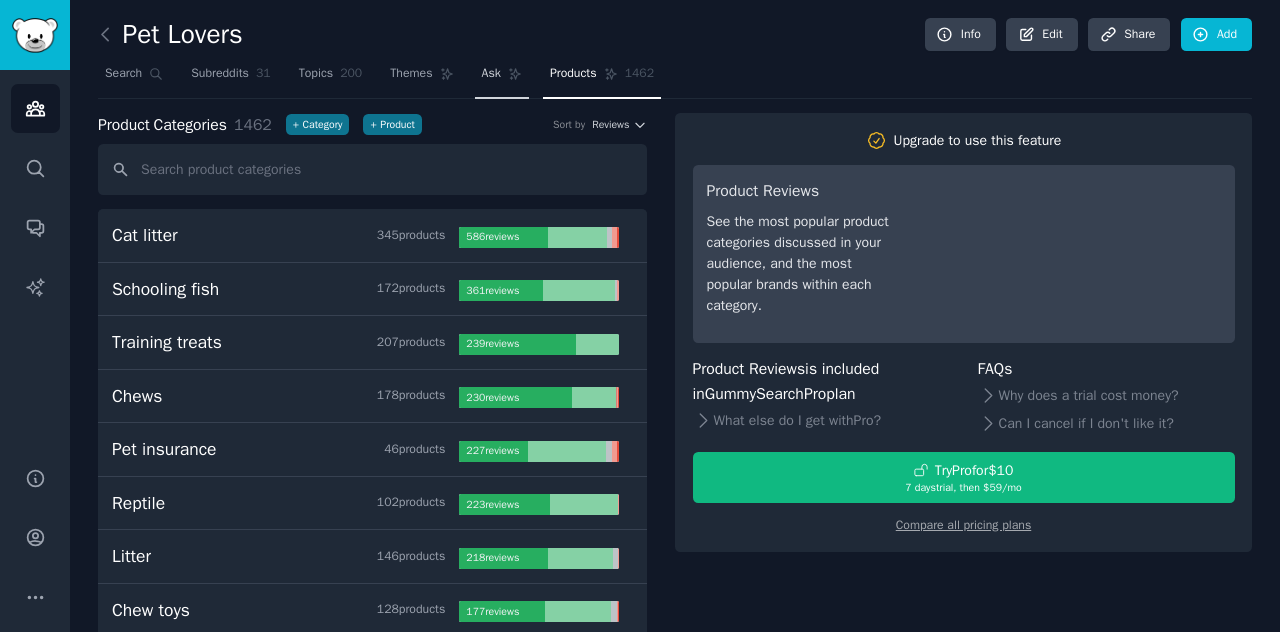 click on "Ask" at bounding box center [502, 78] 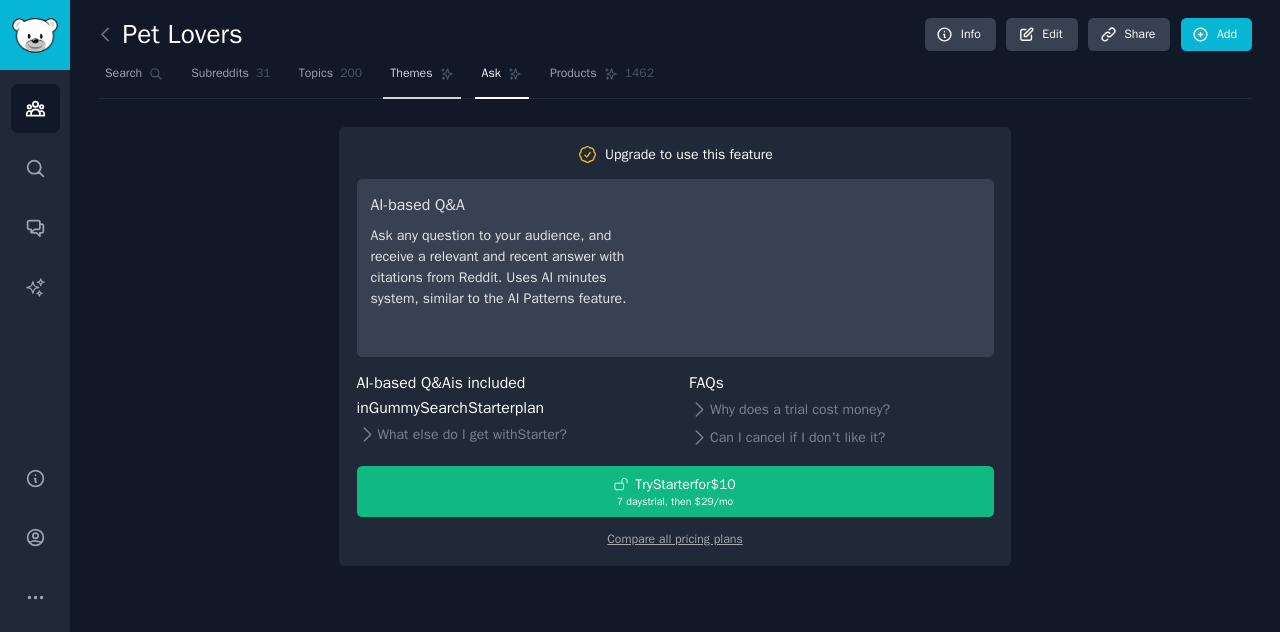 click on "Themes" at bounding box center [411, 74] 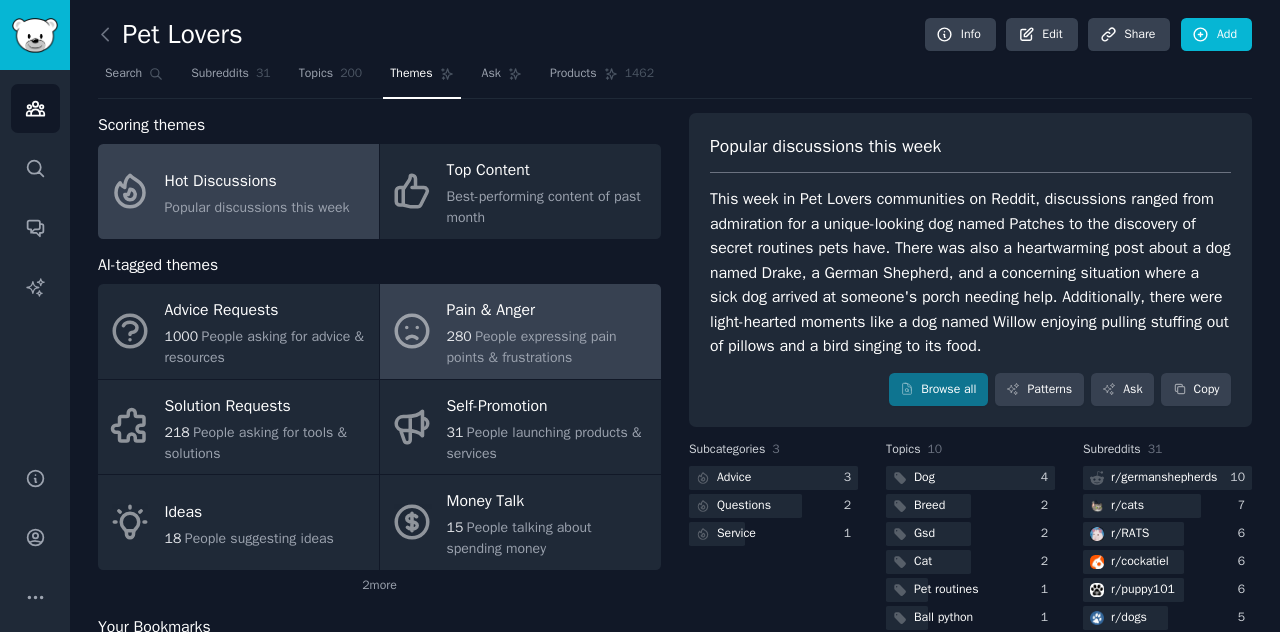 click on "People expressing pain points & frustrations" at bounding box center [532, 347] 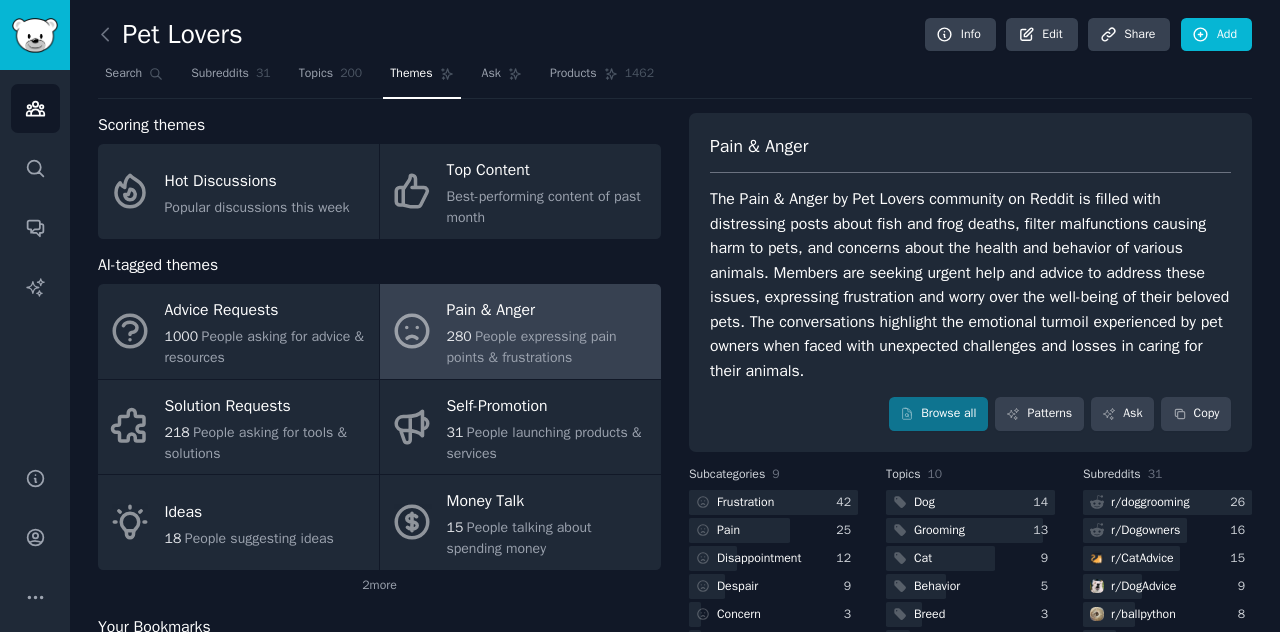 scroll, scrollTop: 276, scrollLeft: 0, axis: vertical 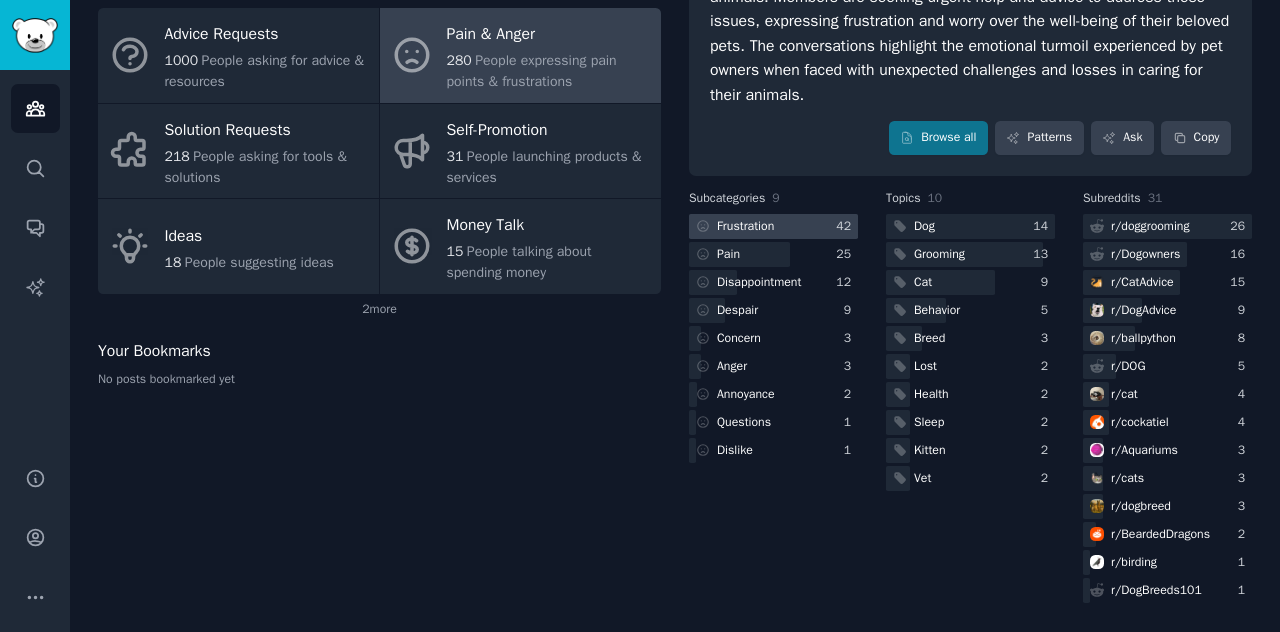 click on "Frustration" at bounding box center [733, 226] 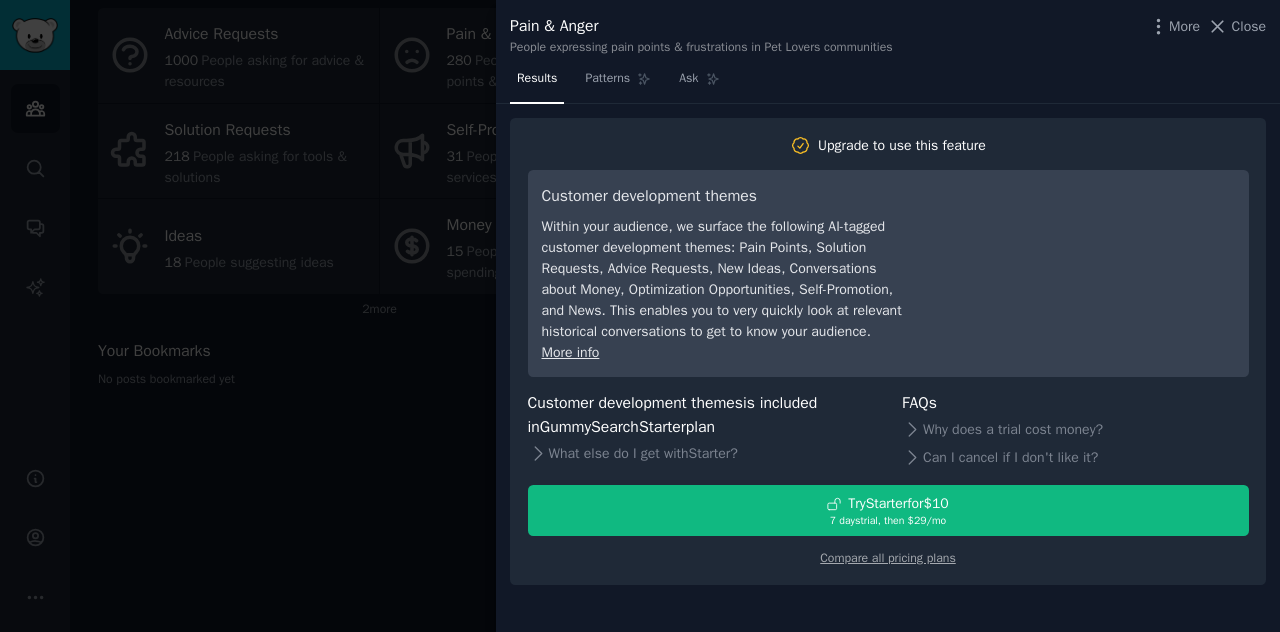 click at bounding box center [640, 316] 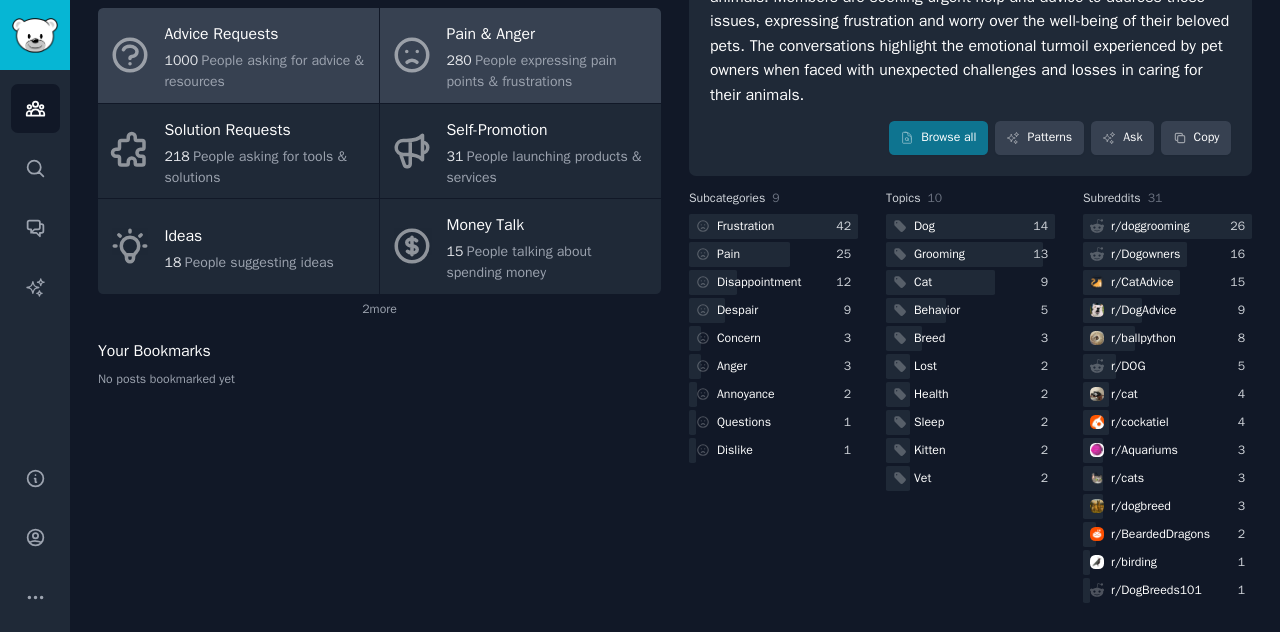 scroll, scrollTop: 0, scrollLeft: 0, axis: both 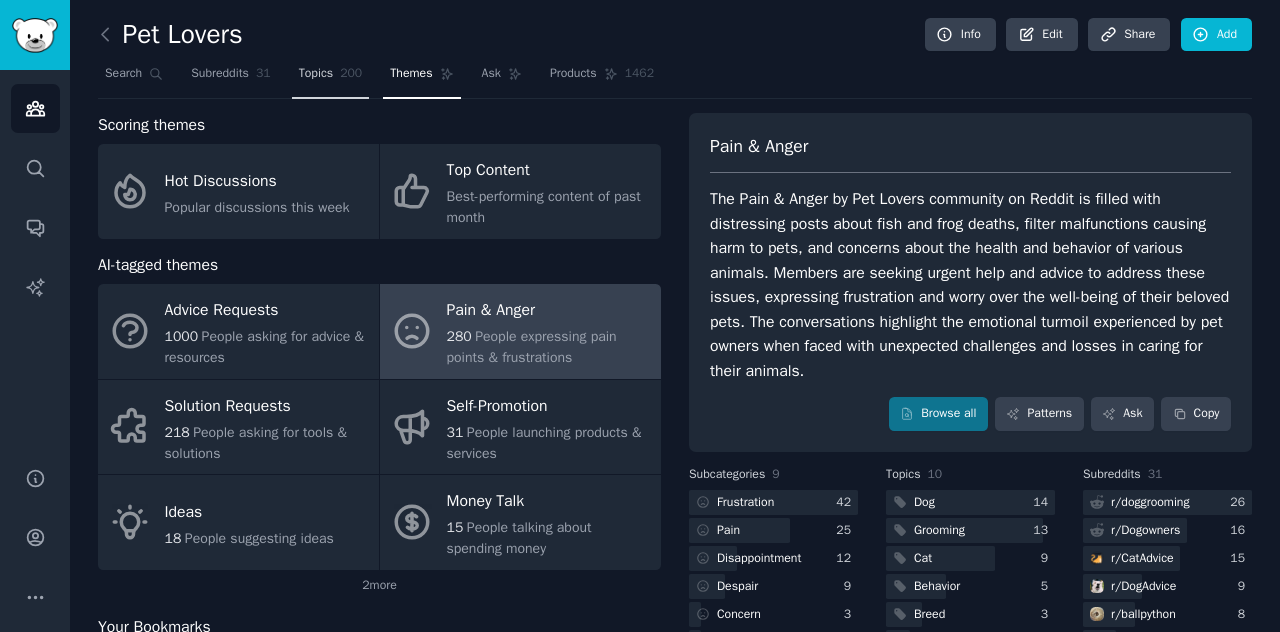 click on "Topics" at bounding box center [316, 74] 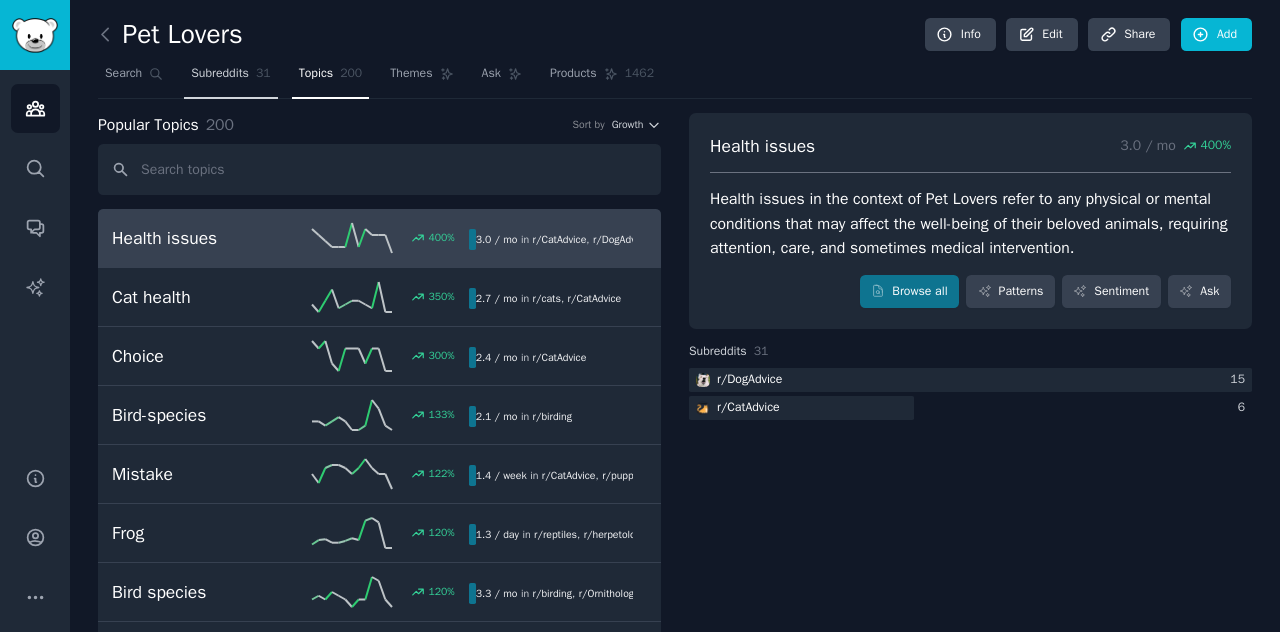 click on "Subreddits 31" at bounding box center [230, 78] 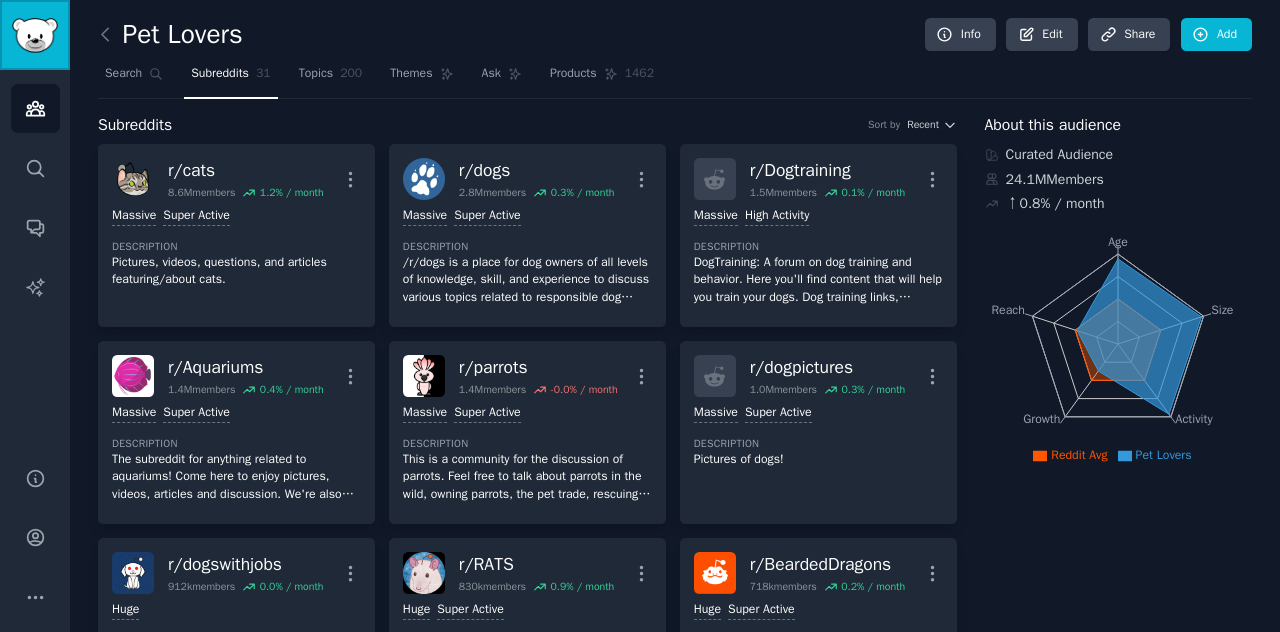 click at bounding box center (35, 35) 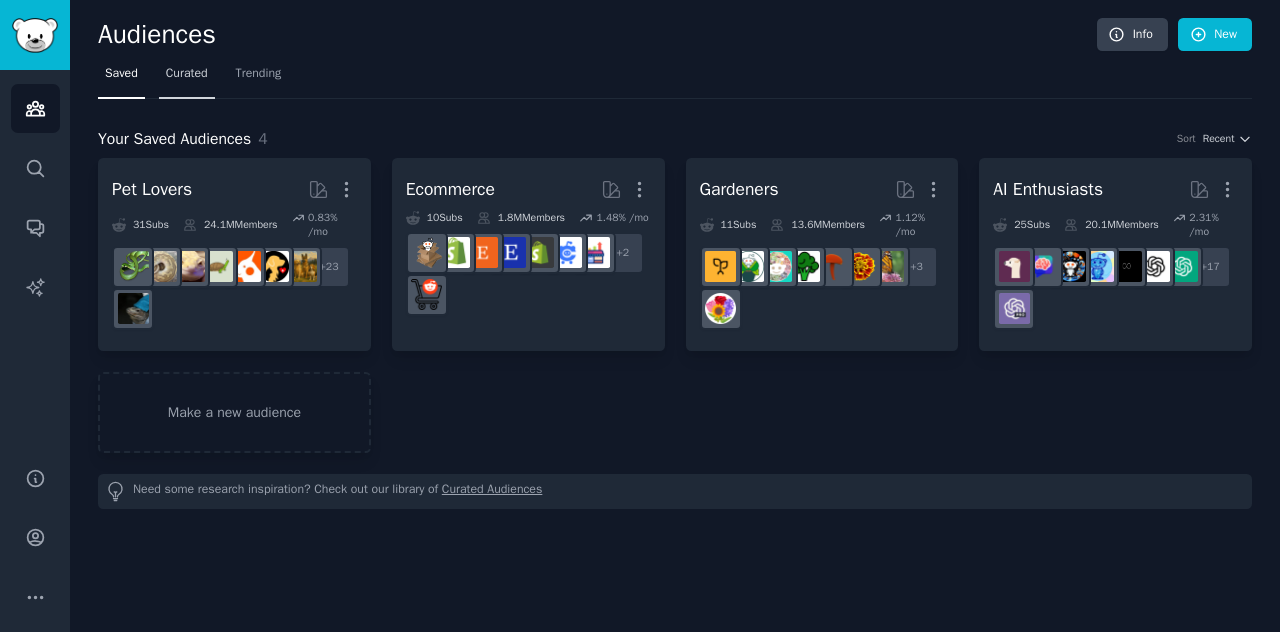 click on "Curated" at bounding box center [187, 74] 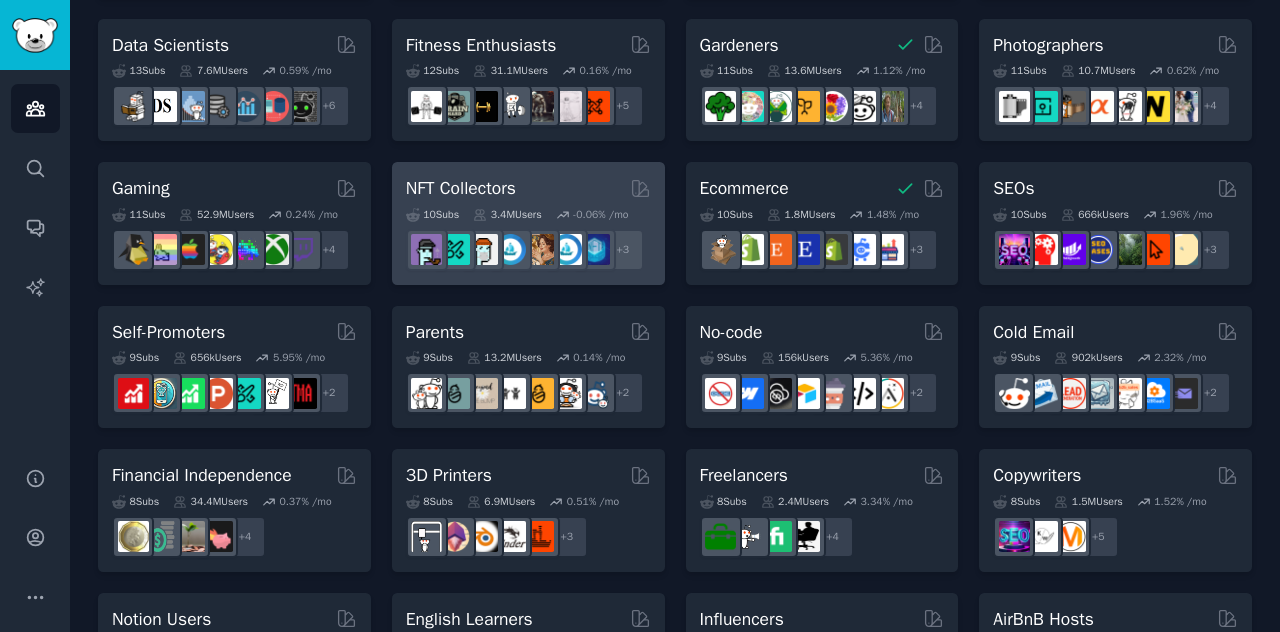 scroll, scrollTop: 450, scrollLeft: 0, axis: vertical 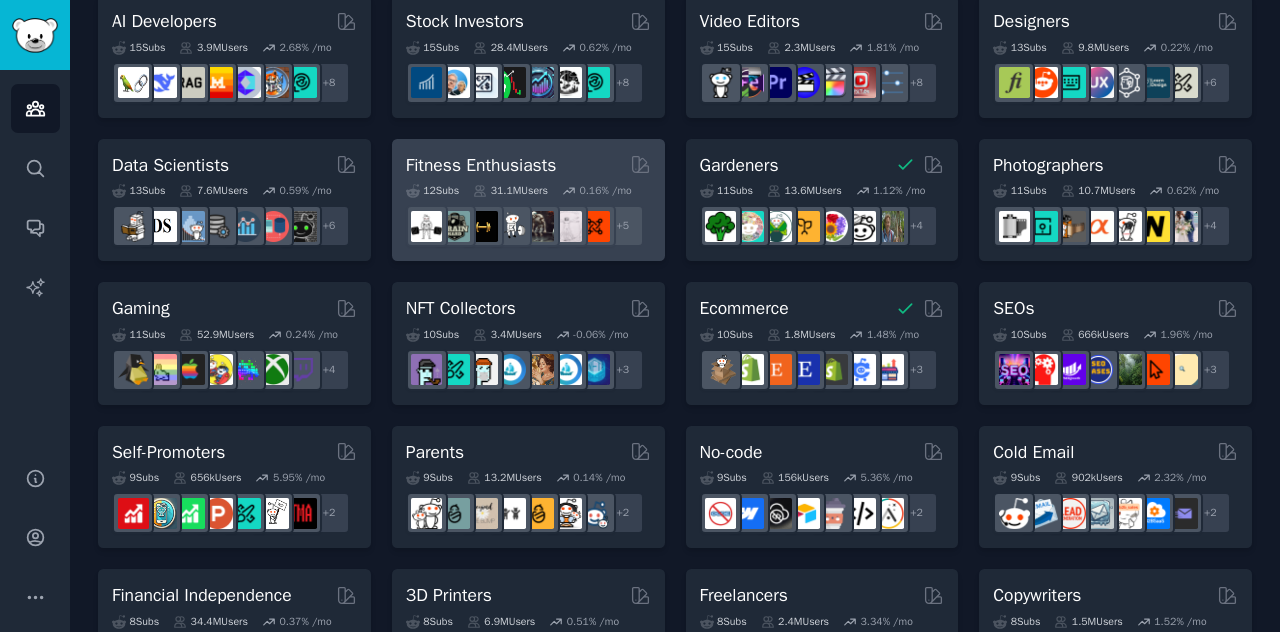 click on "Fitness Enthusiasts Curated by GummySearch" at bounding box center [528, 165] 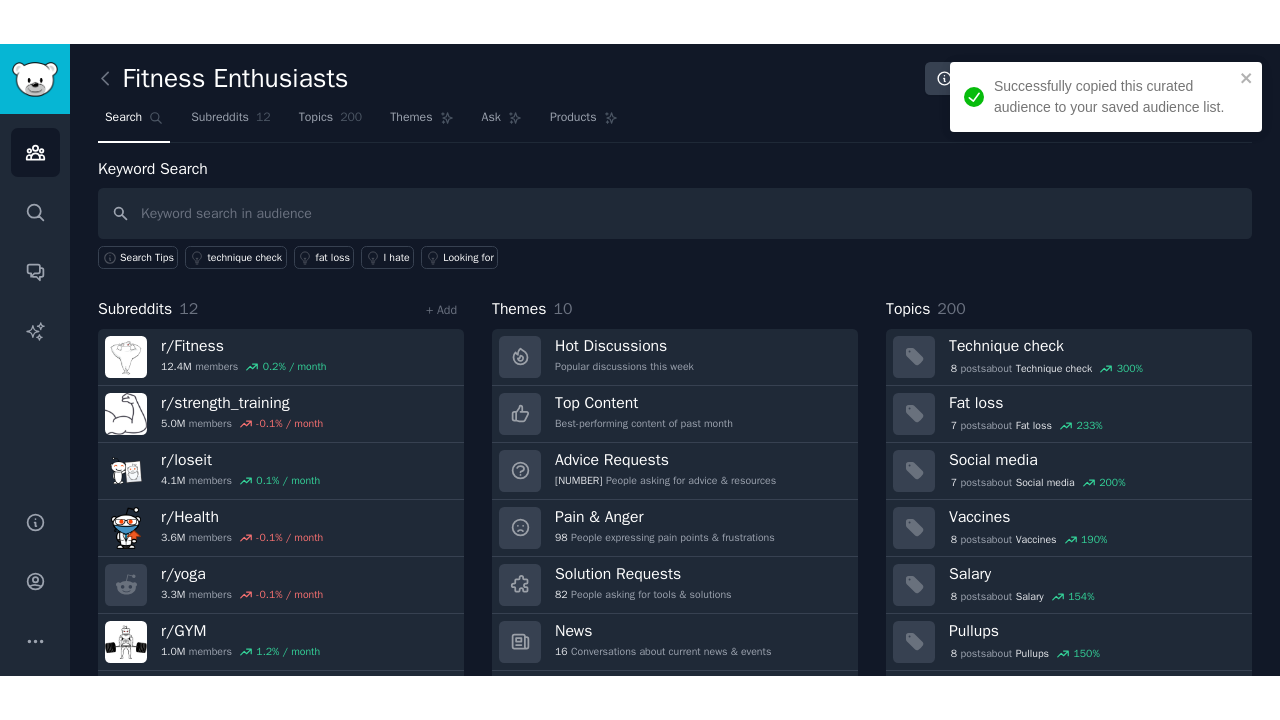 scroll, scrollTop: 1, scrollLeft: 0, axis: vertical 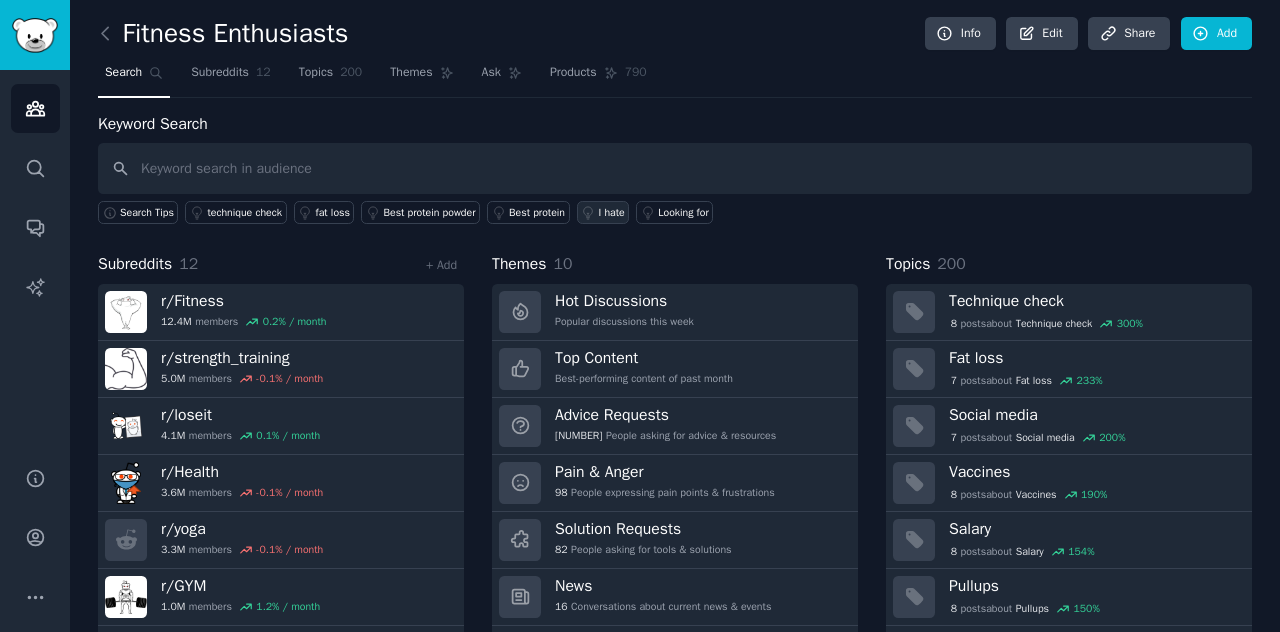 click on "I hate" at bounding box center [612, 213] 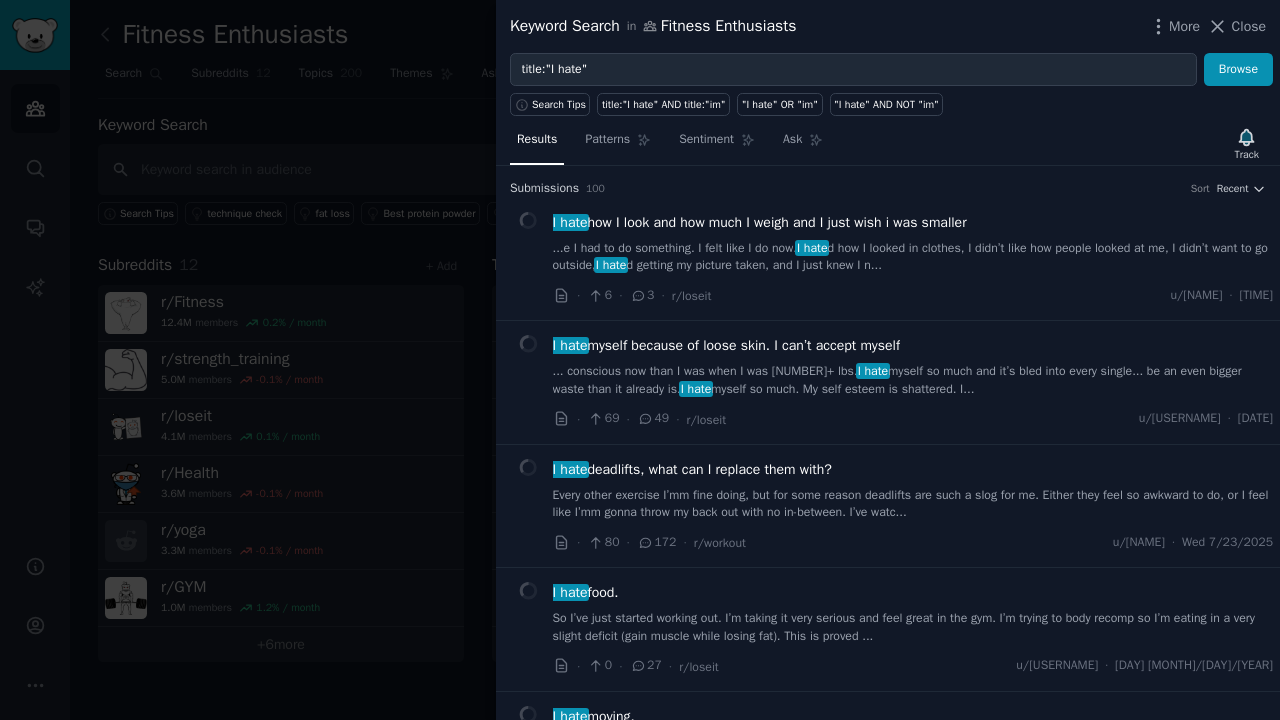 scroll, scrollTop: 0, scrollLeft: 0, axis: both 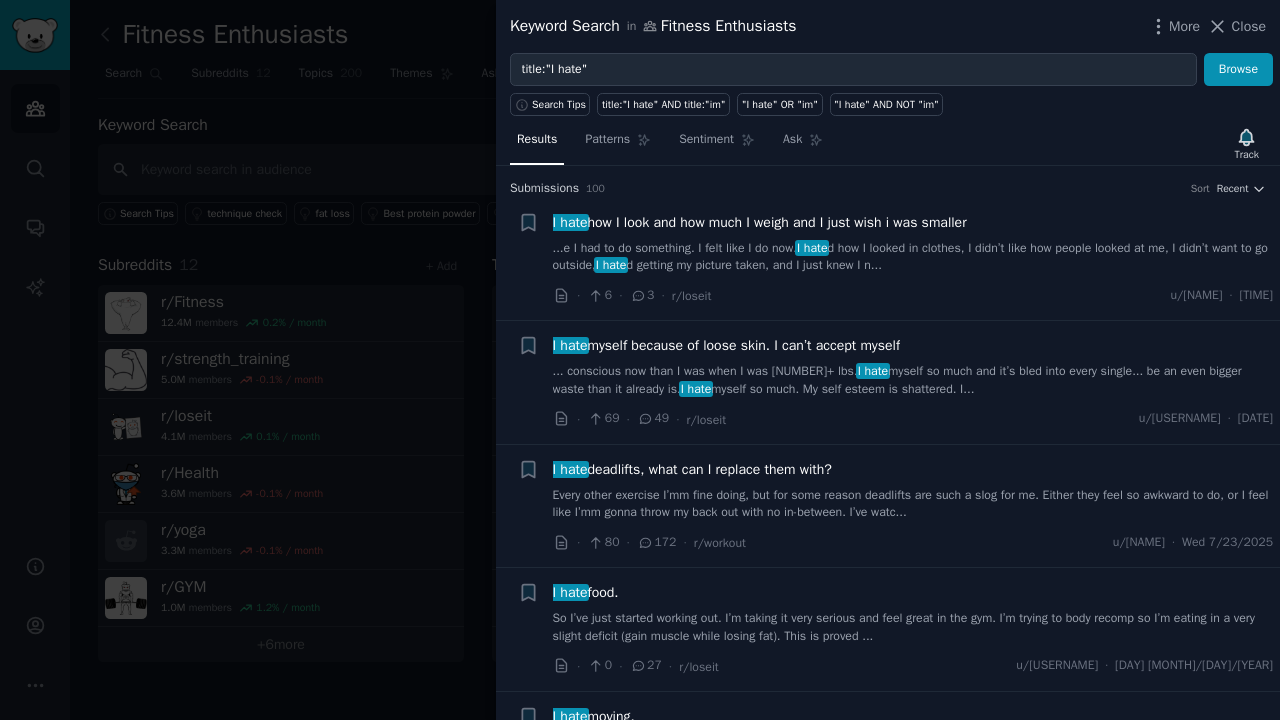 click on "...e I had to do something. I felt like I do now. I hate d how I looked in clothes, I didn’t like how people looked at me, I didn’t want to go outside, I hate d getting my picture taken, and I just knew I n..." at bounding box center (913, 257) 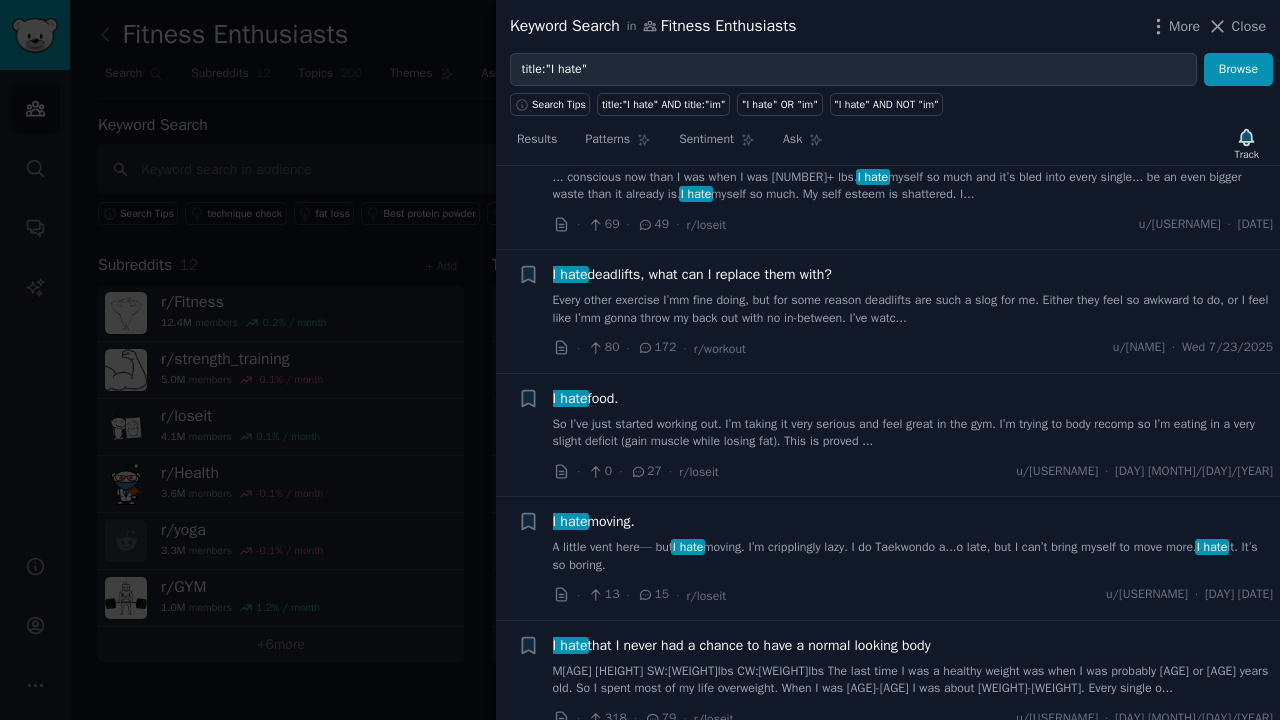 scroll, scrollTop: 1164, scrollLeft: 0, axis: vertical 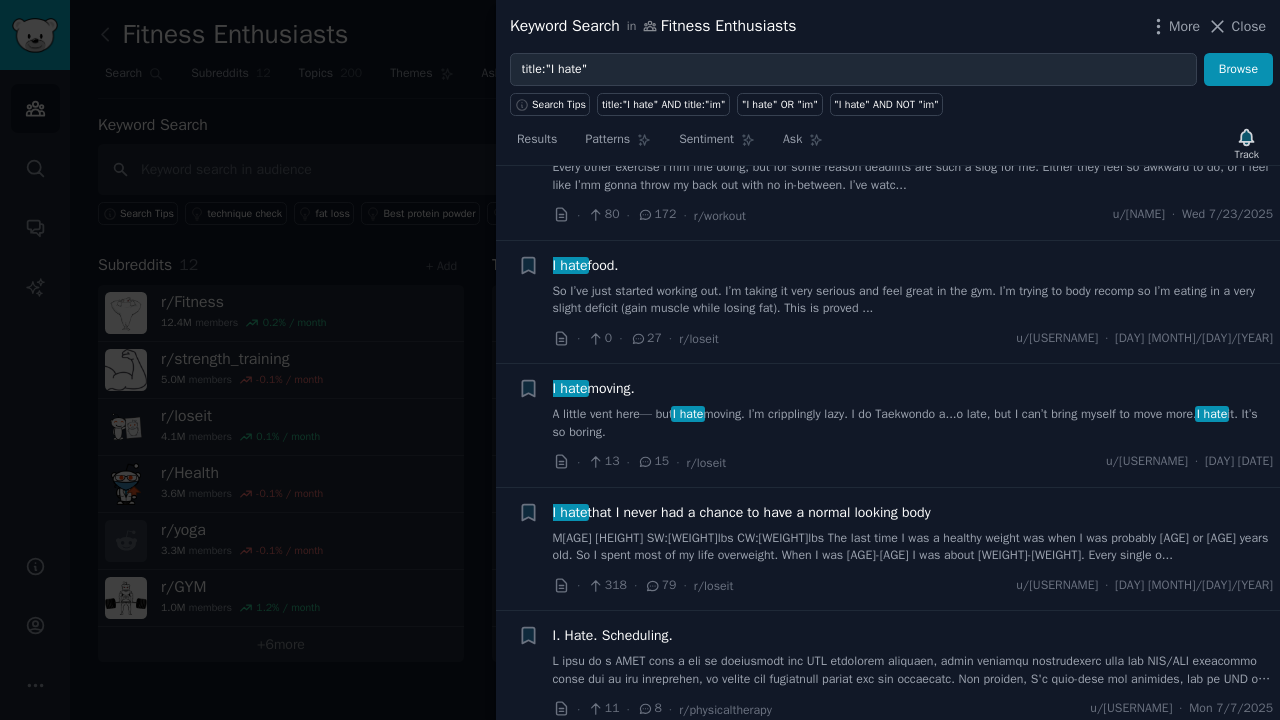 click on "So I’ve just started working out. I’m taking it very serious and feel great in the gym. I’m trying to body recomp so I’m eating in a very slight deficit (gain muscle while losing fat). This is proved ..." at bounding box center [913, 300] 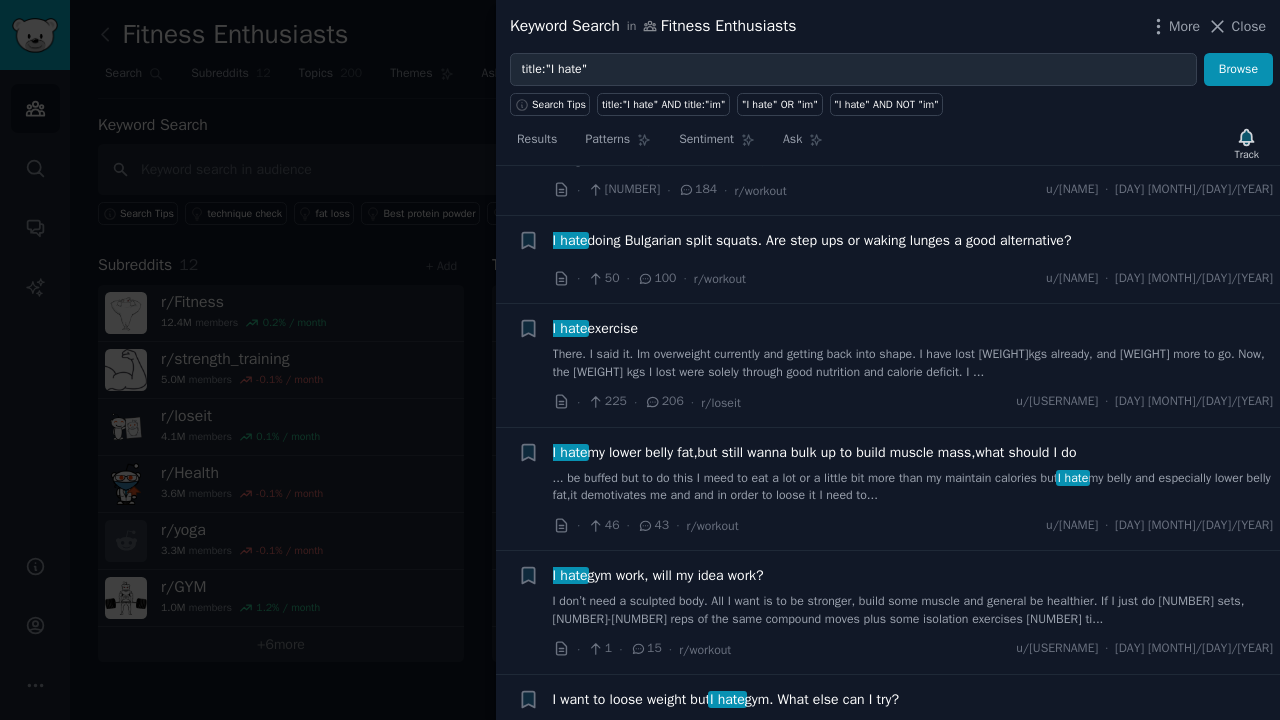 scroll, scrollTop: 1401, scrollLeft: 0, axis: vertical 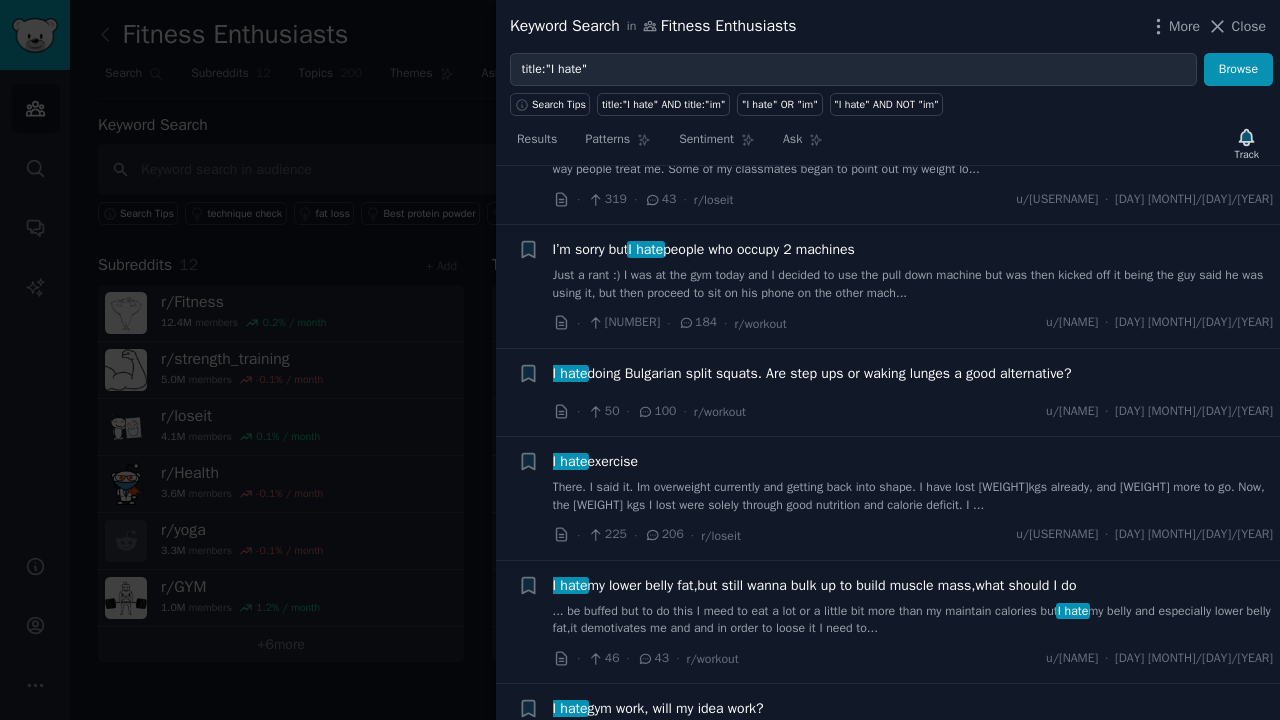 click on "Just a rant :)
I was at the gym today and I decided to use the pull down machine but was then kicked off it being the guy said he was using it, but then proceed to sit on his phone on the other mach..." at bounding box center [913, 284] 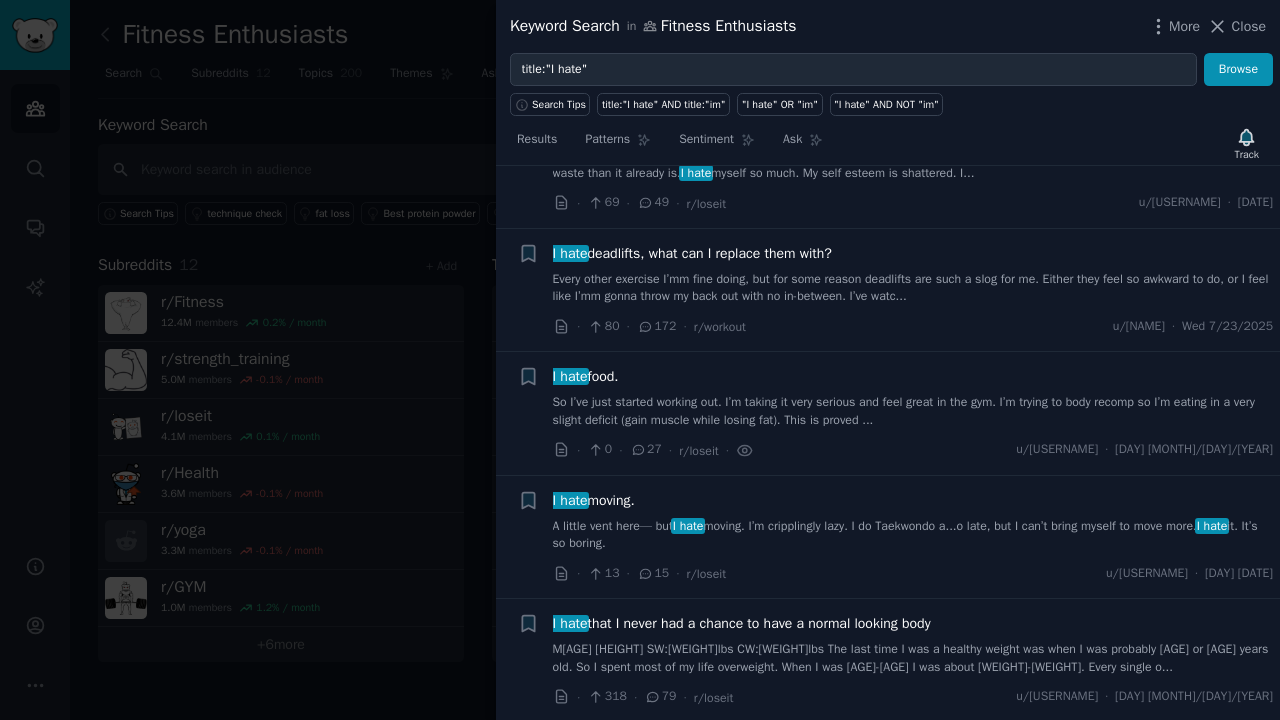 scroll, scrollTop: 0, scrollLeft: 0, axis: both 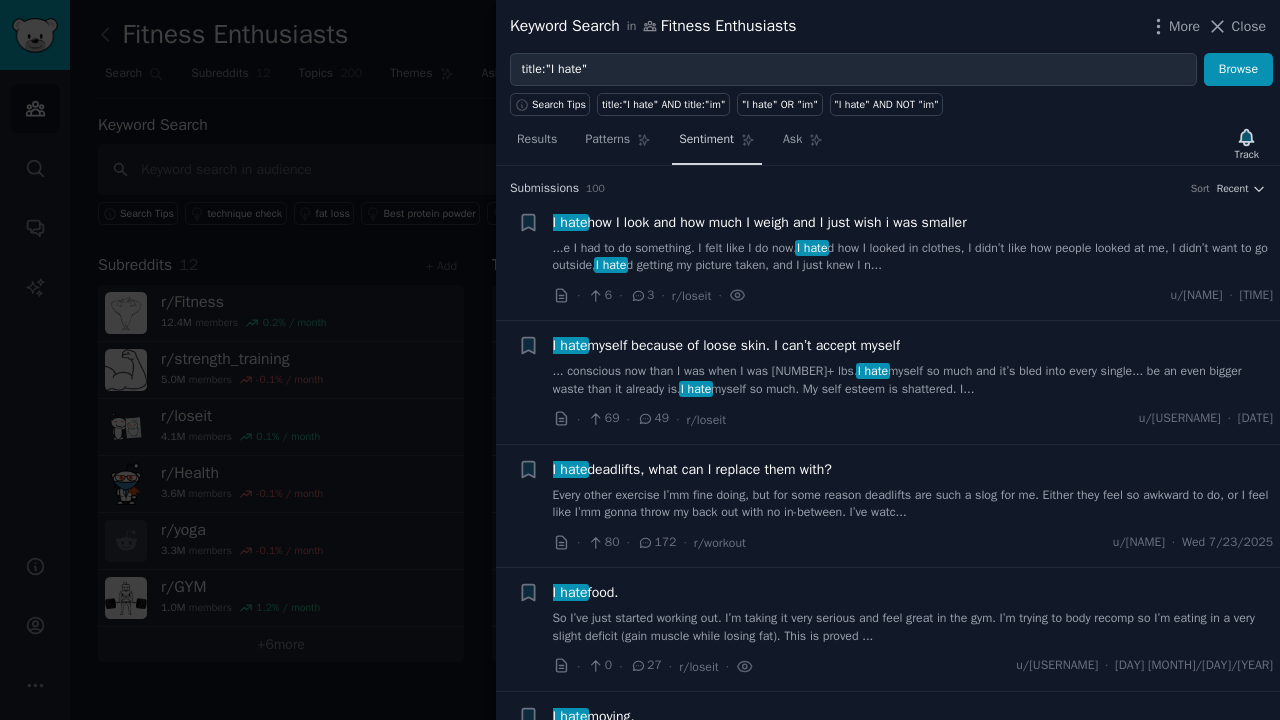 click on "Sentiment" at bounding box center [706, 140] 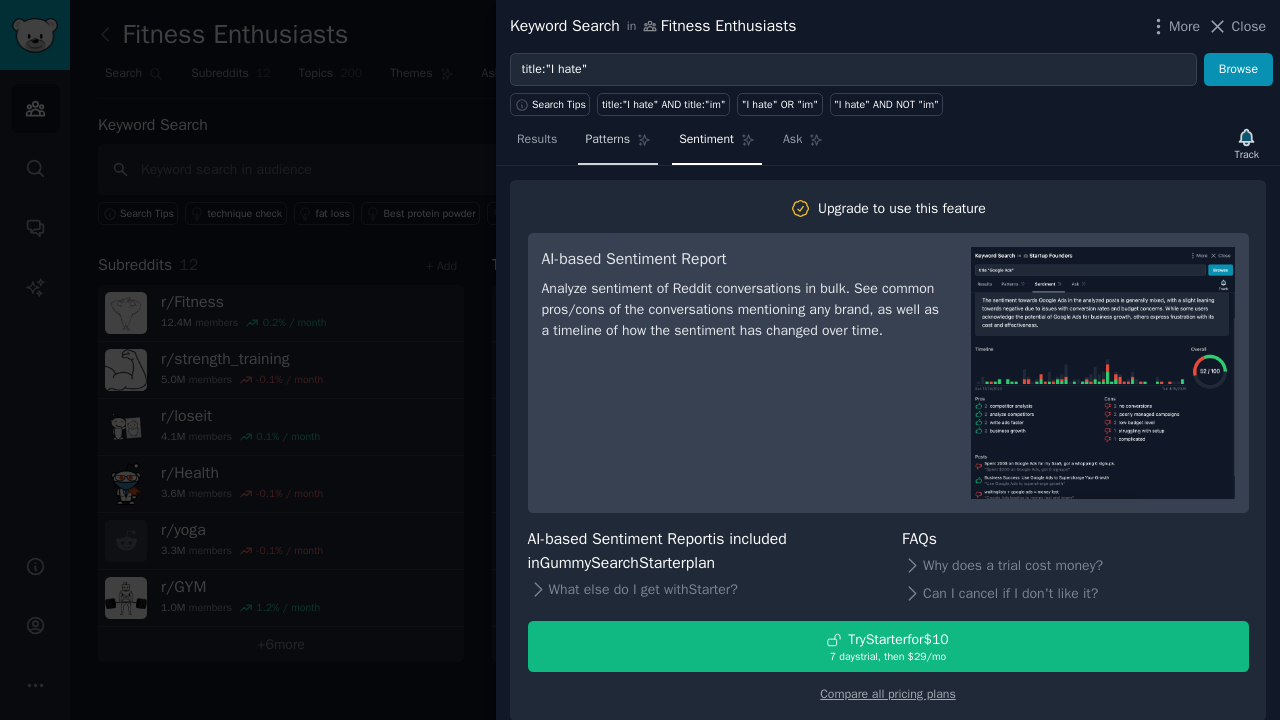 click on "Patterns" at bounding box center (607, 140) 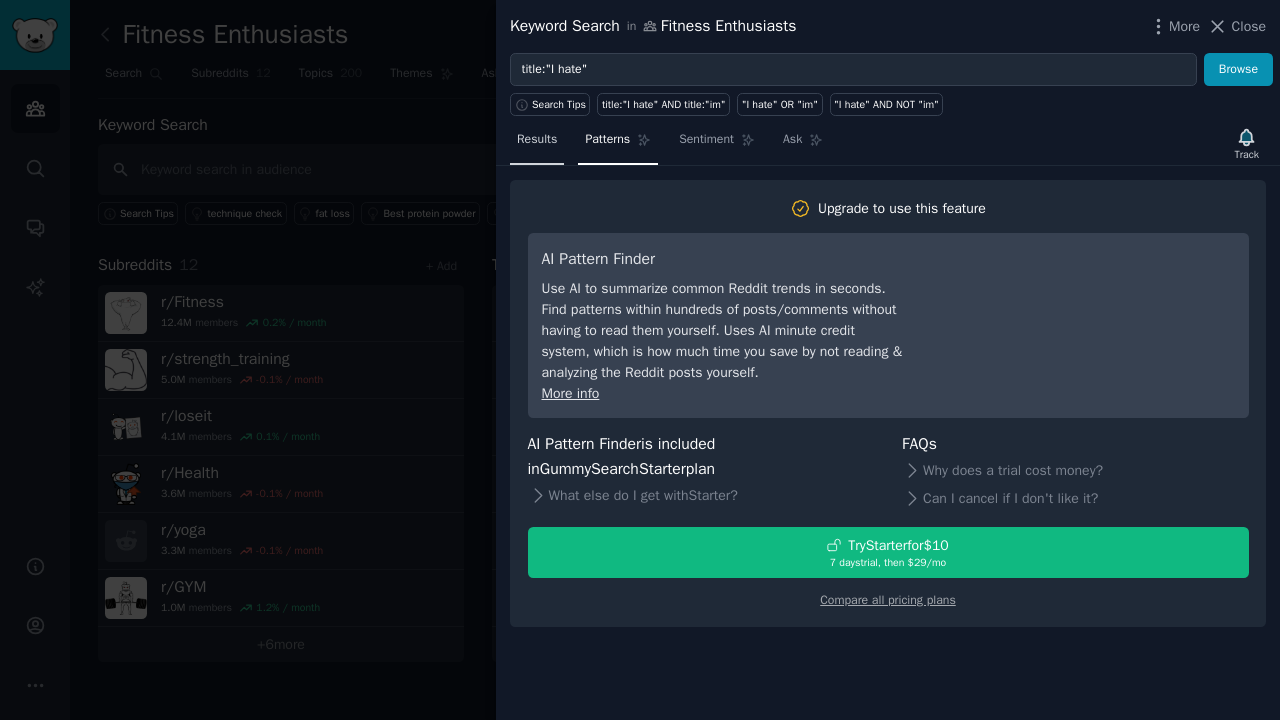 click on "Results" at bounding box center [537, 140] 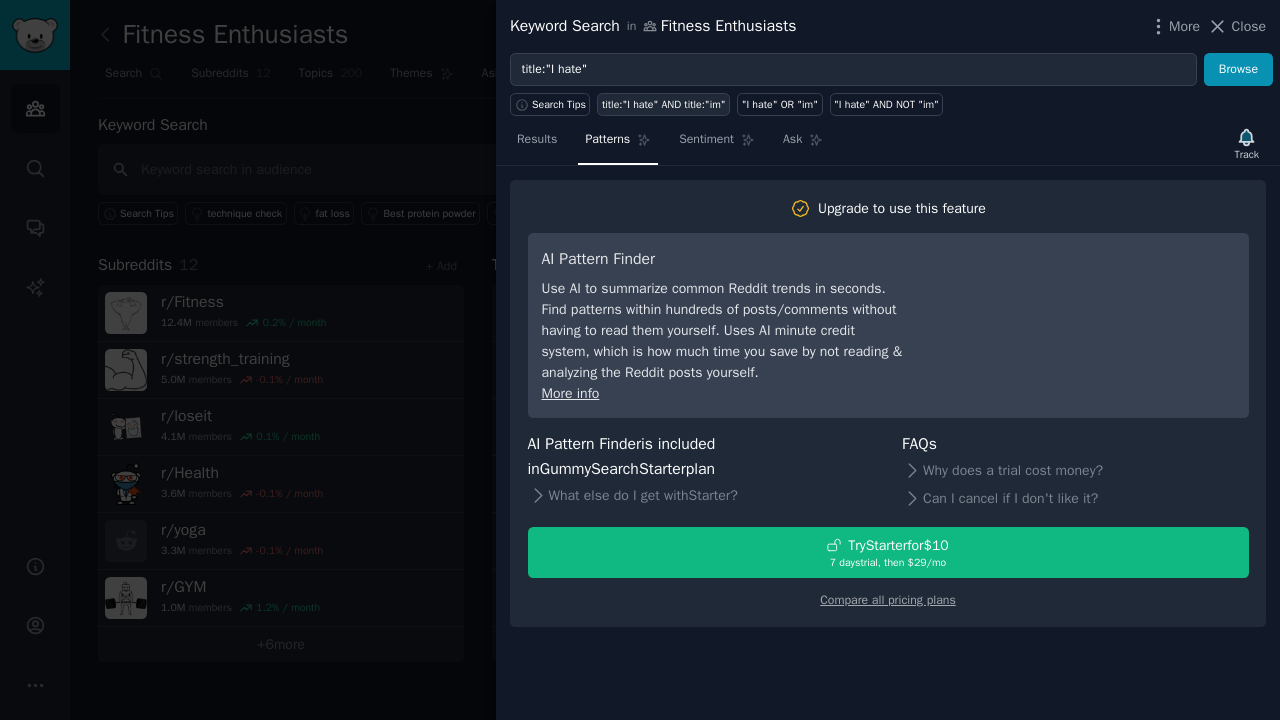 click on "Ask" at bounding box center (792, 140) 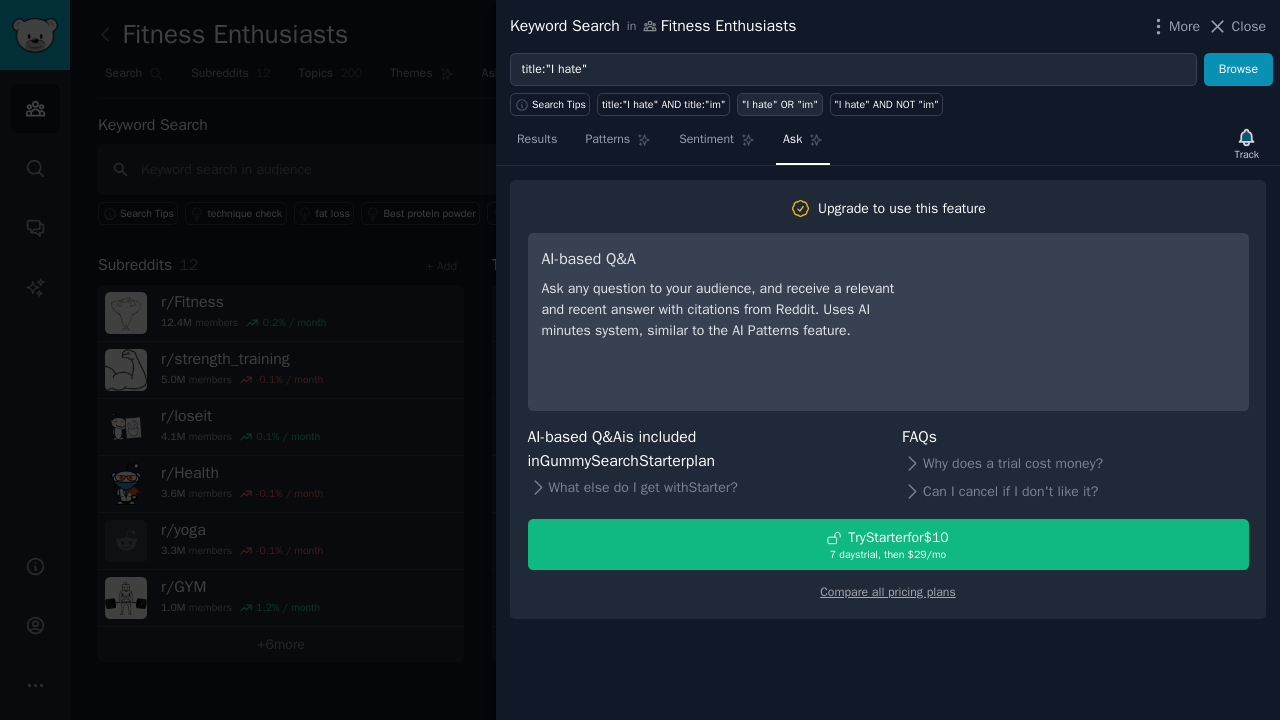 click on ""I hate" OR "im"" at bounding box center [780, 105] 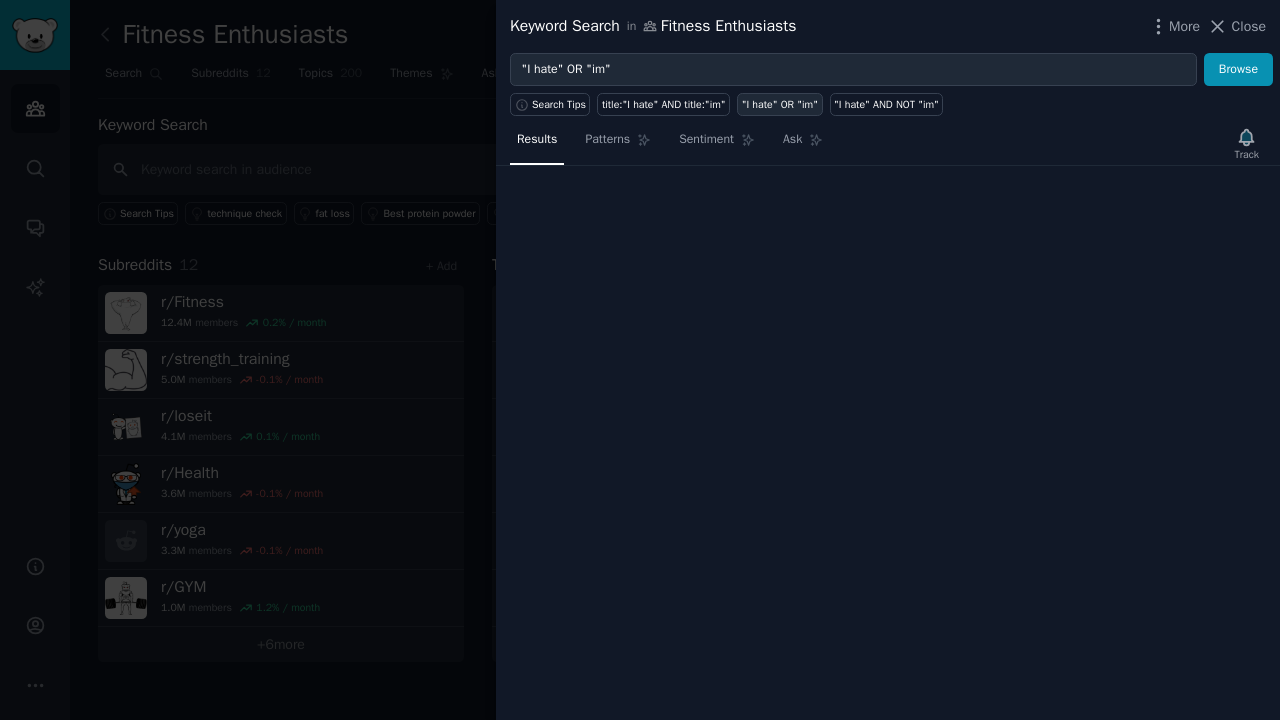 click on ""I hate" OR "im"" at bounding box center (780, 105) 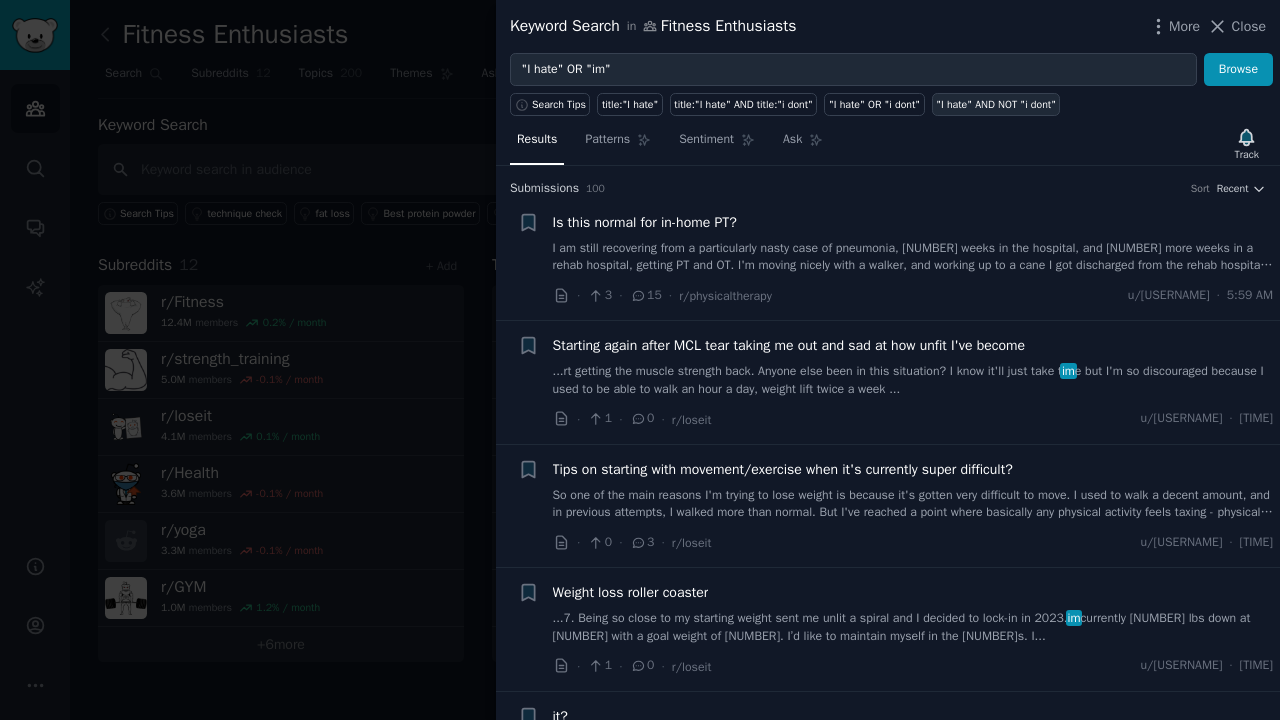 click on ""I hate" AND NOT "i dont"" at bounding box center [996, 105] 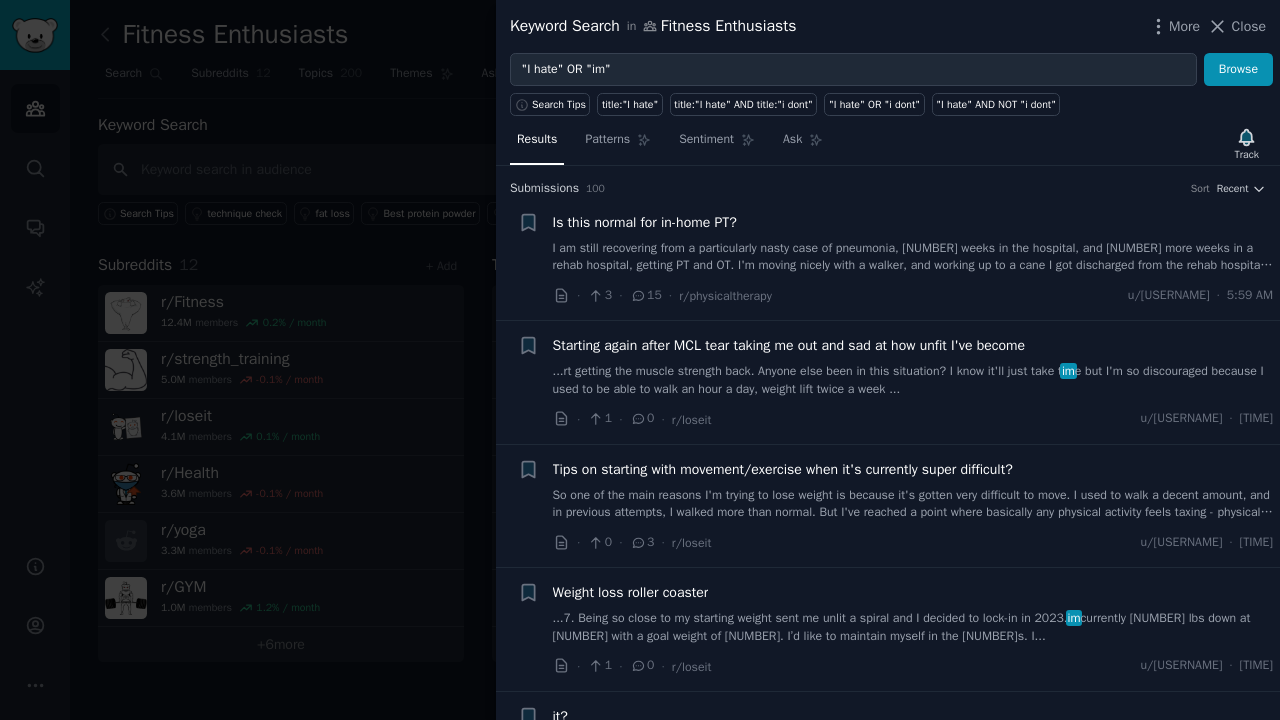 type on ""I hate" AND NOT "i dont"" 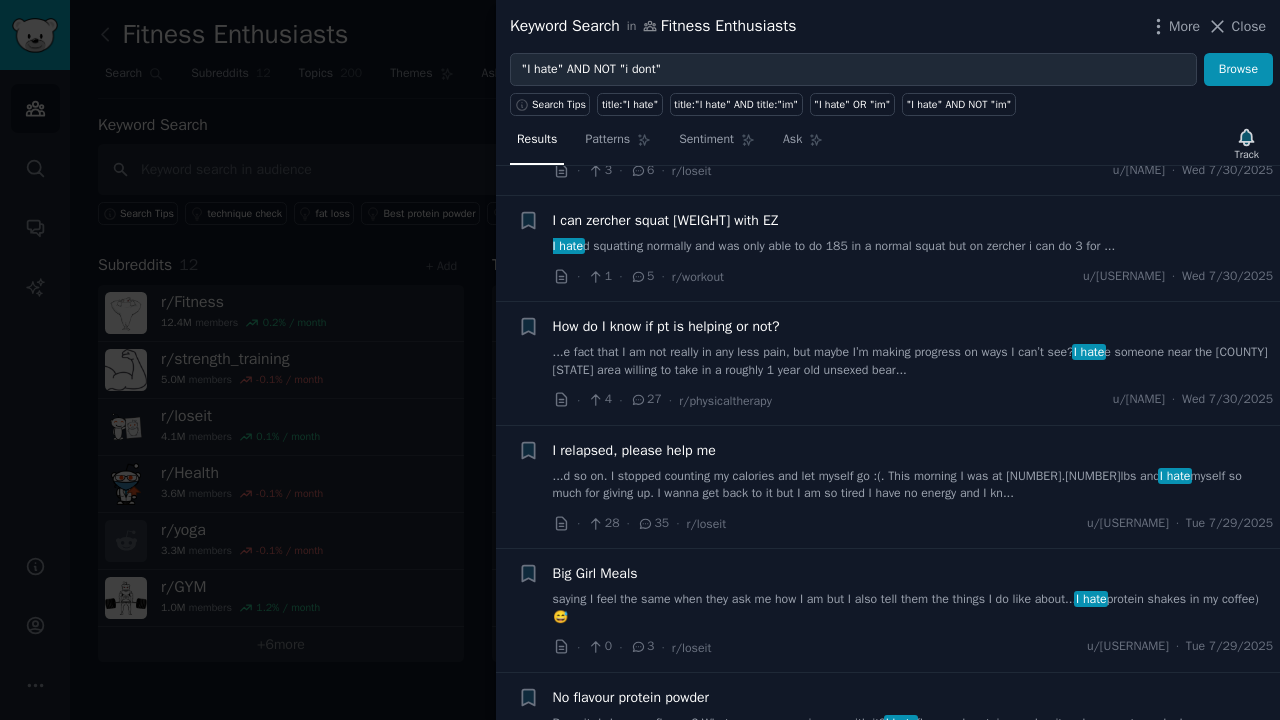 scroll, scrollTop: 1333, scrollLeft: 0, axis: vertical 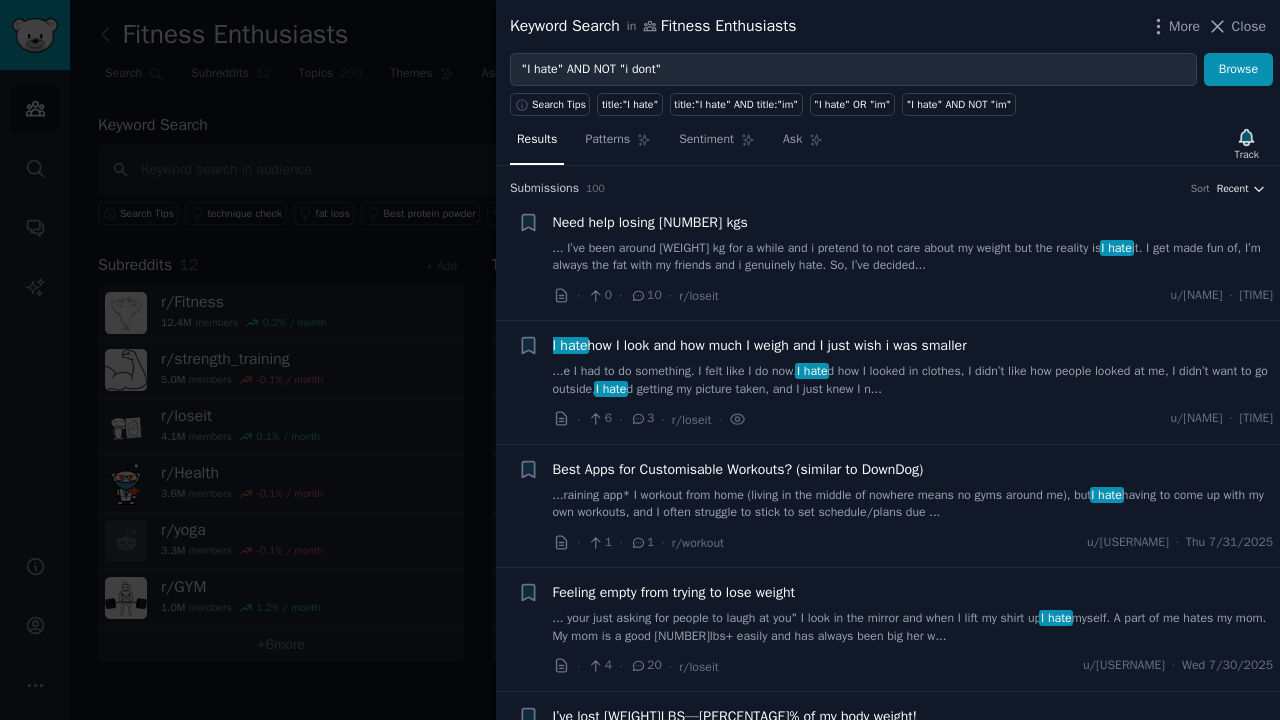 click 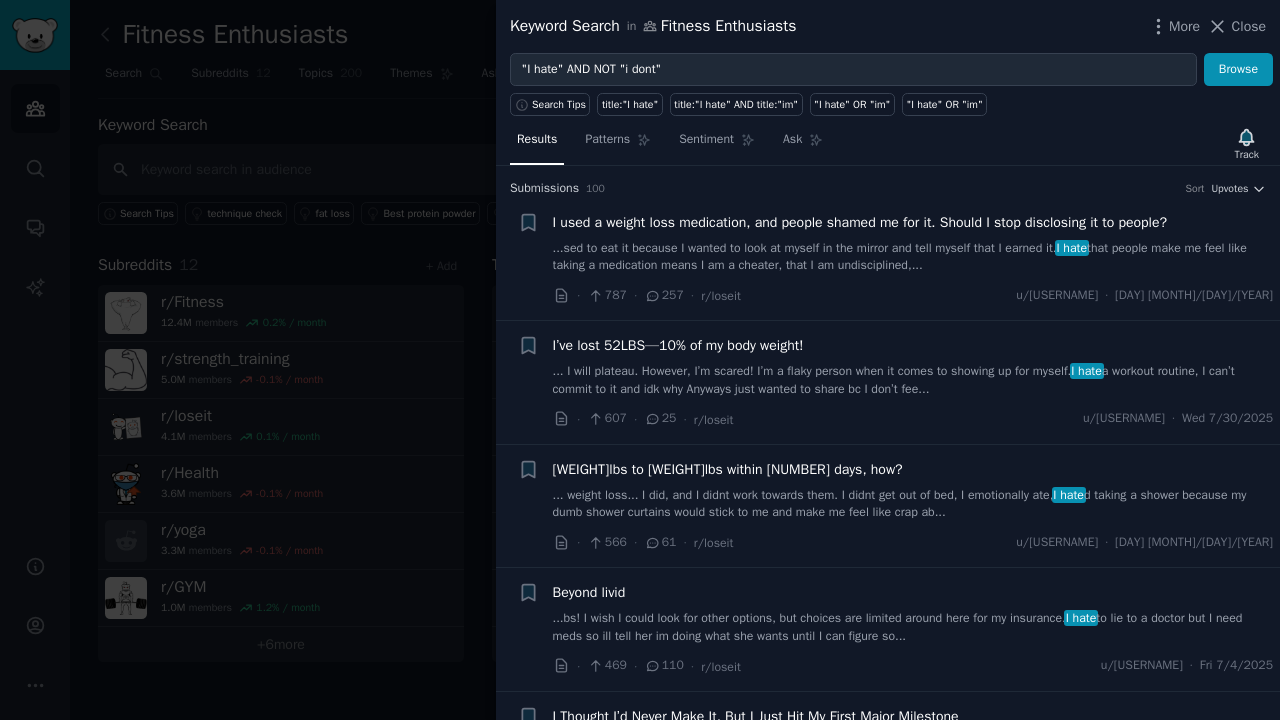 scroll, scrollTop: 0, scrollLeft: 0, axis: both 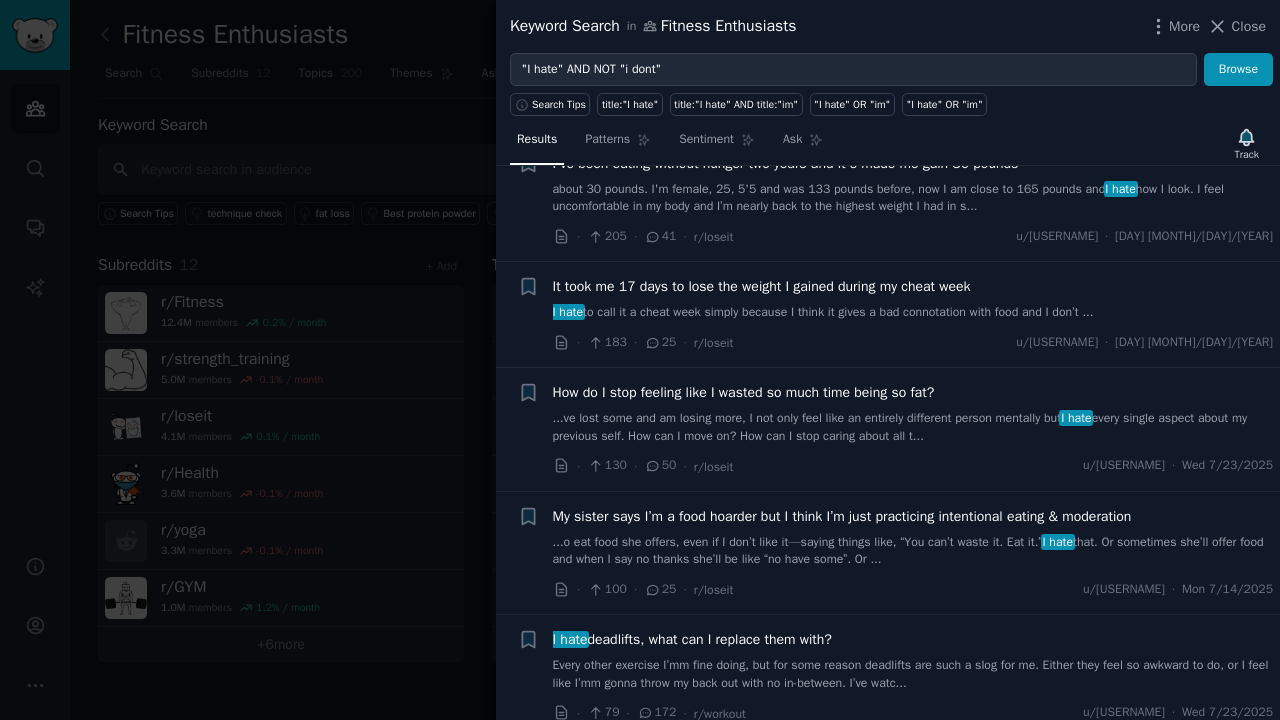 click on "I hate  to call it a cheat week simply because I think it gives a bad connotation with food and I don’t ..." at bounding box center [913, 313] 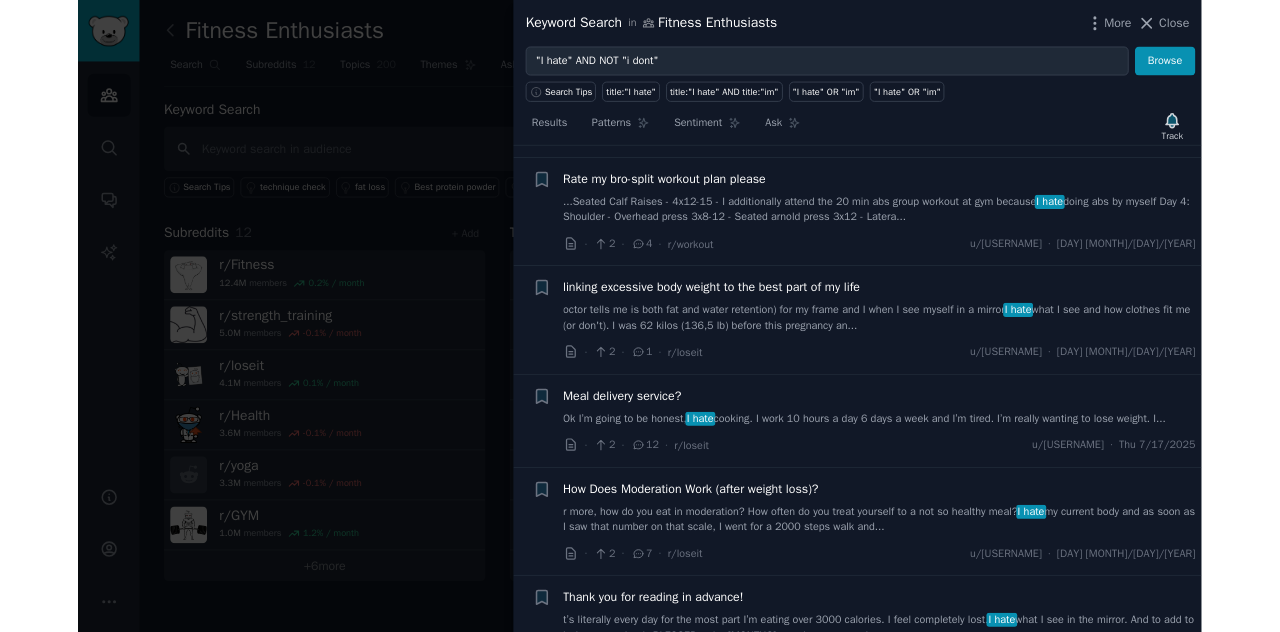 scroll, scrollTop: 8160, scrollLeft: 0, axis: vertical 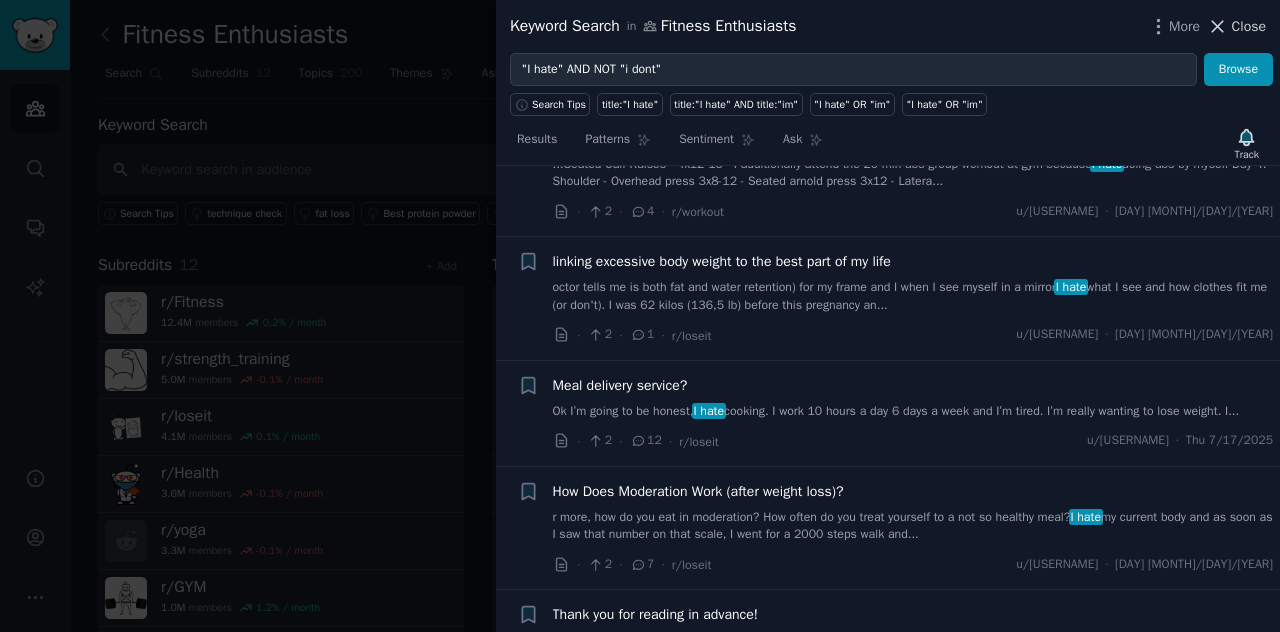 click 